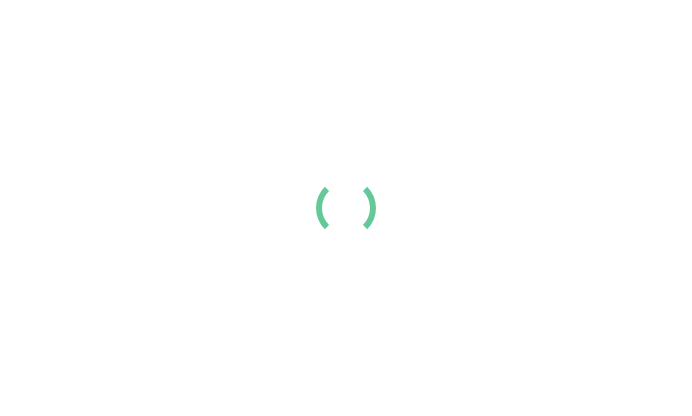 scroll, scrollTop: 0, scrollLeft: 0, axis: both 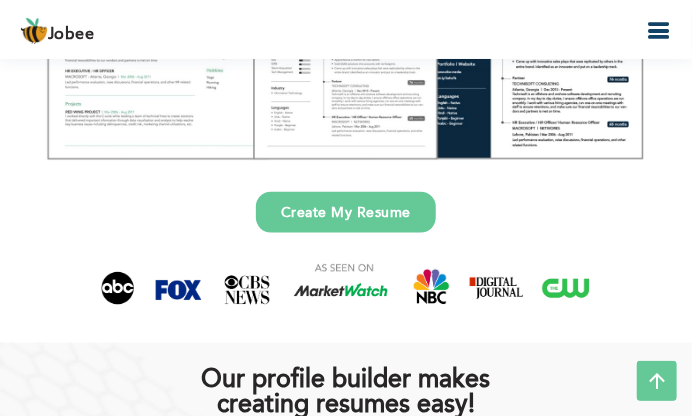 click on "Create My Resume" at bounding box center [346, 212] 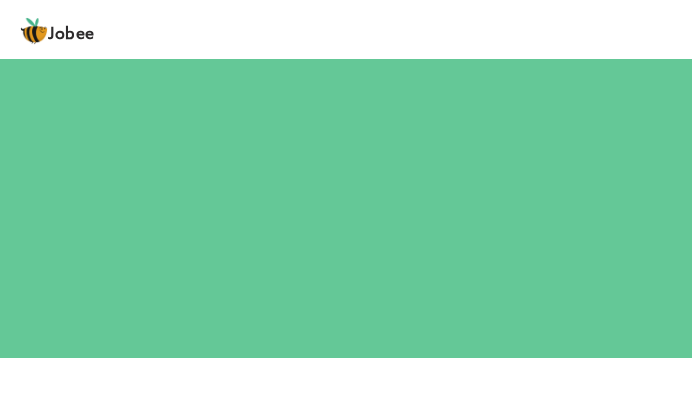 scroll, scrollTop: 0, scrollLeft: 0, axis: both 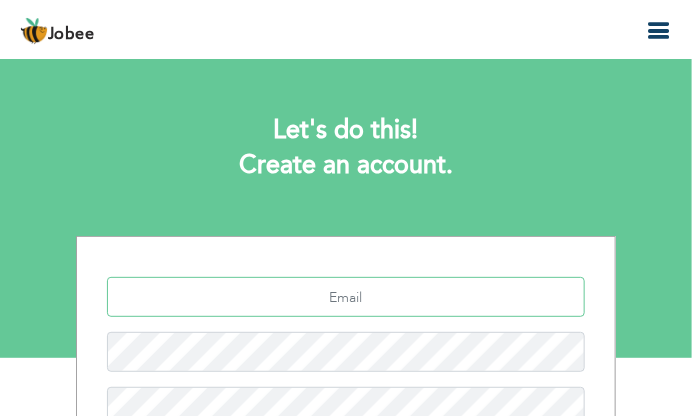 type on "[EMAIL_ADDRESS][DOMAIN_NAME]" 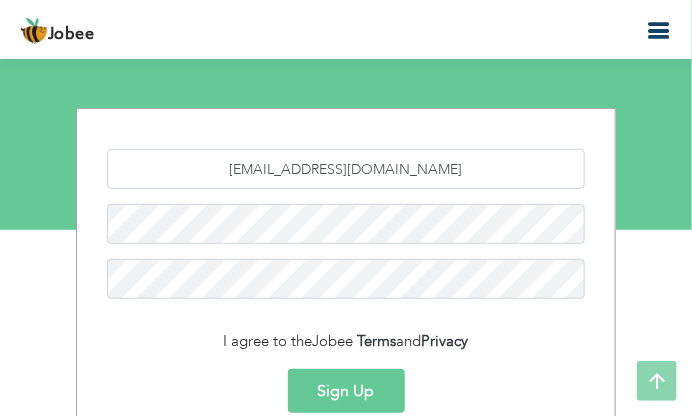 scroll, scrollTop: 131, scrollLeft: 0, axis: vertical 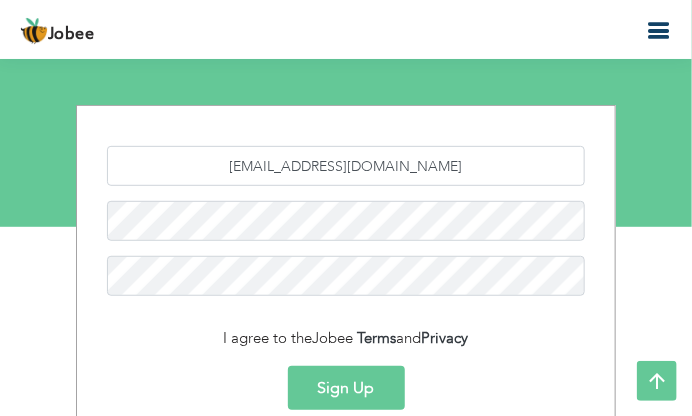click on "I agree to the  Jobee   Terms  and  Privacy" at bounding box center (346, 338) 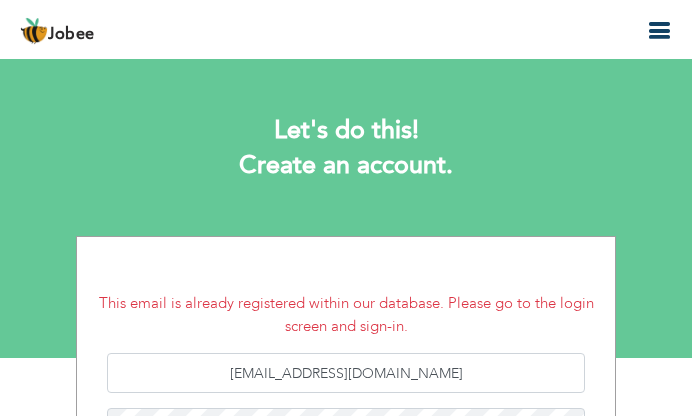 scroll, scrollTop: 0, scrollLeft: 0, axis: both 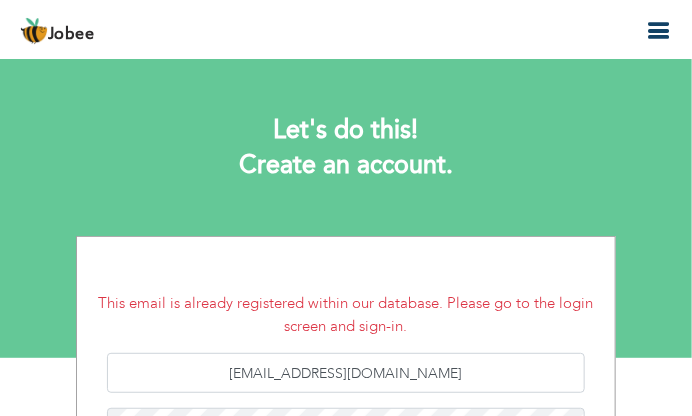 click at bounding box center (659, 31) 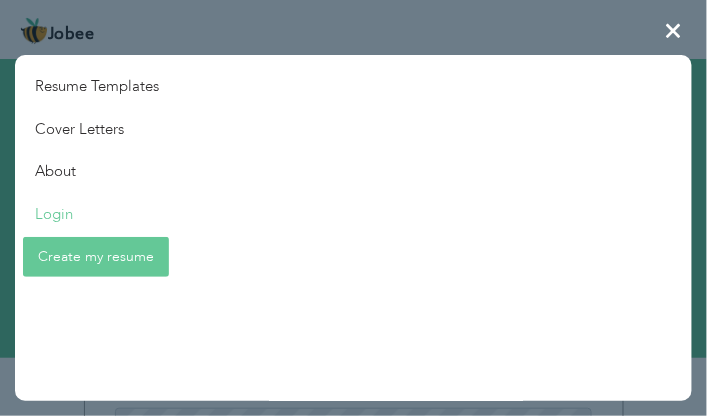 click on "Login" at bounding box center [97, 214] 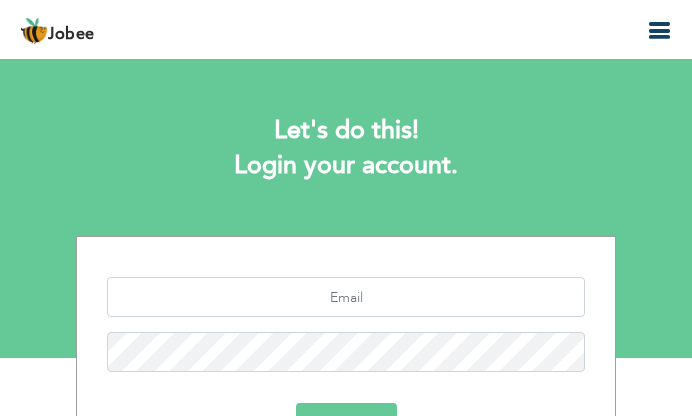 scroll, scrollTop: 0, scrollLeft: 0, axis: both 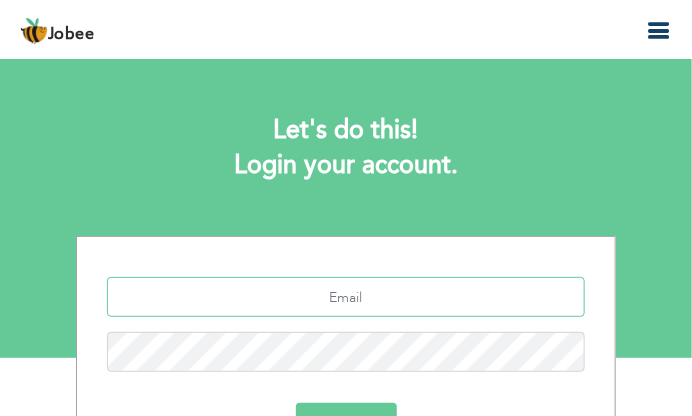 click at bounding box center [346, 297] 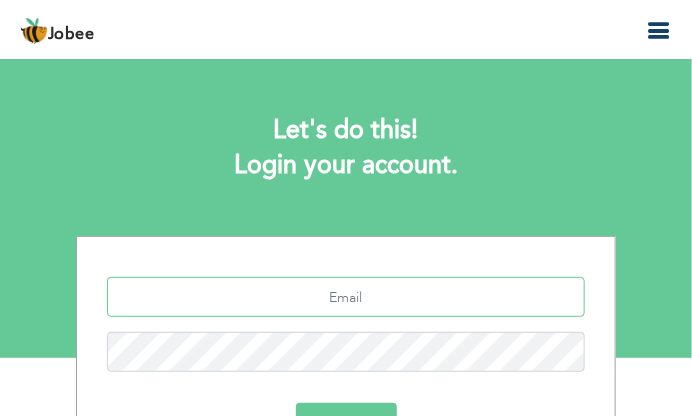 type on "iqra.akram4801@gmail.com" 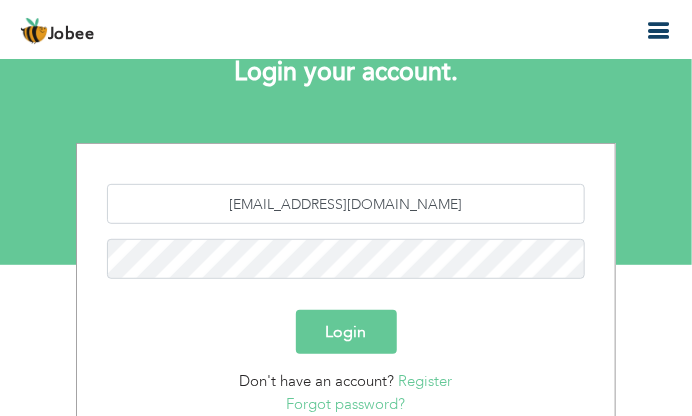 scroll, scrollTop: 94, scrollLeft: 0, axis: vertical 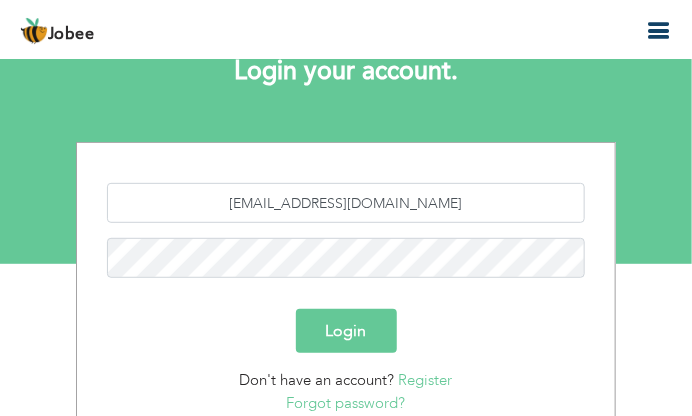 click on "Login" at bounding box center (346, 331) 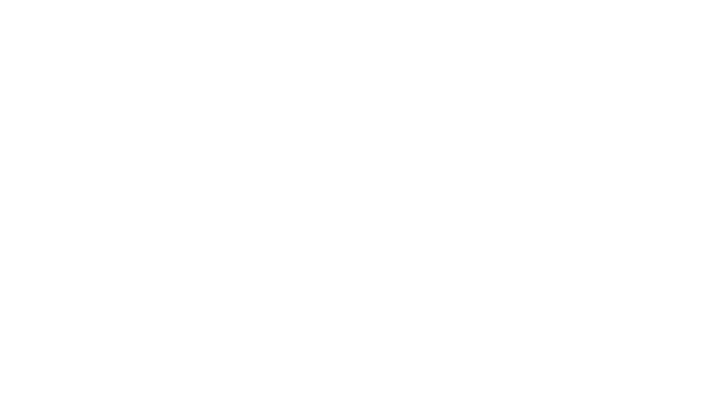 scroll, scrollTop: 0, scrollLeft: 0, axis: both 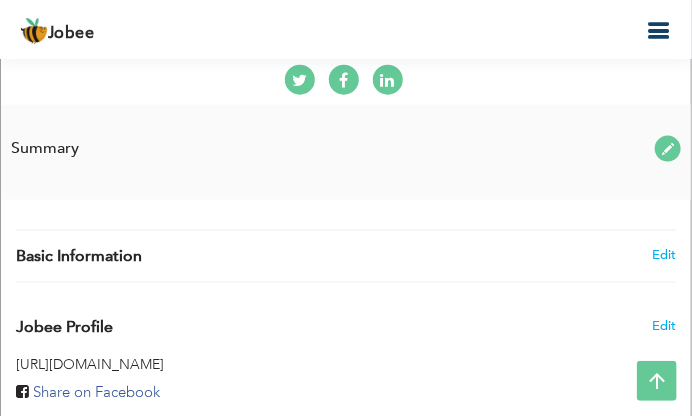 click on "Edit" at bounding box center (633, 255) 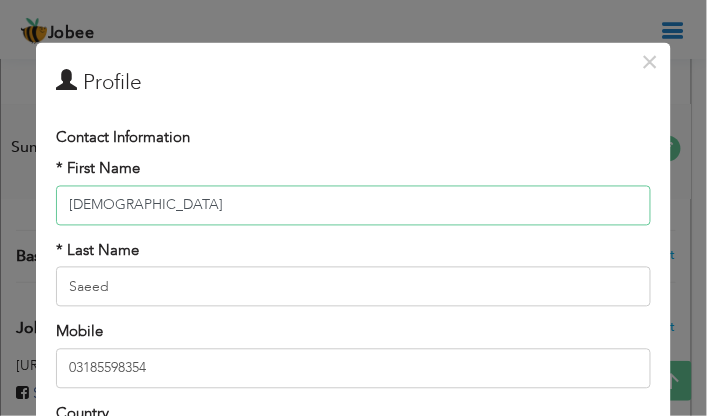 click on "Aqsa" at bounding box center [353, 205] 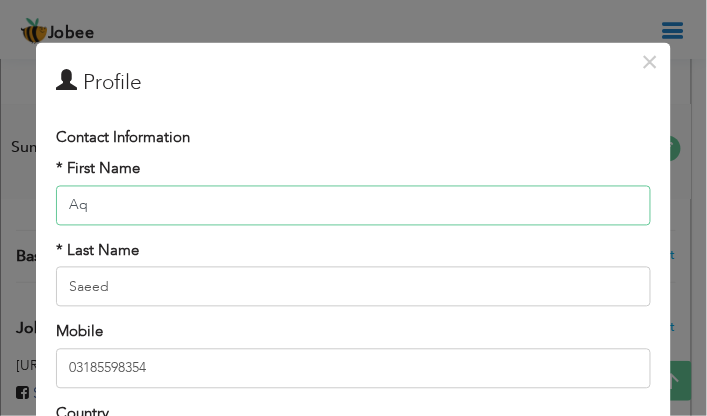 type on "A" 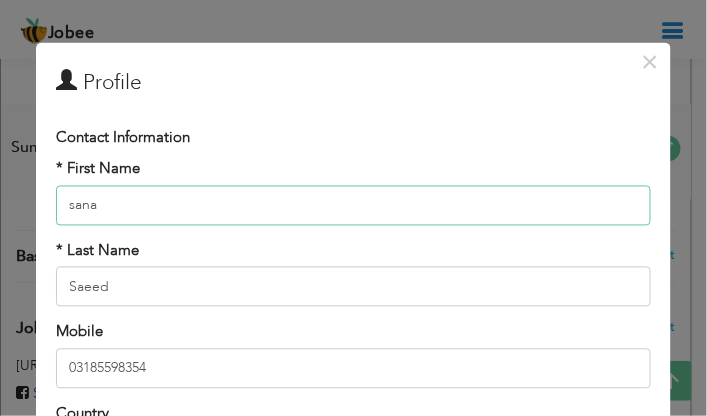 type on "sana" 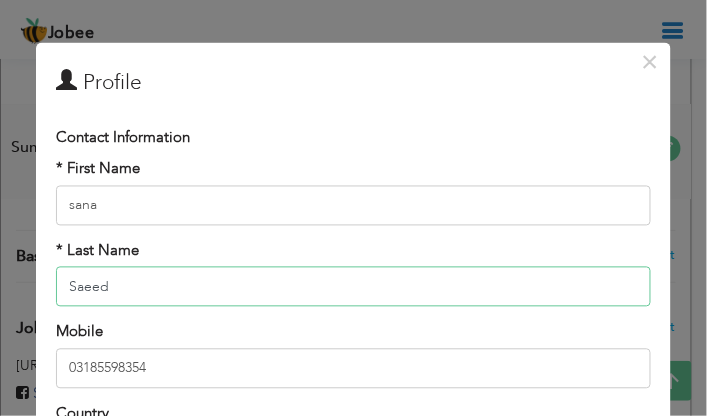 click on "Saeed" at bounding box center (353, 287) 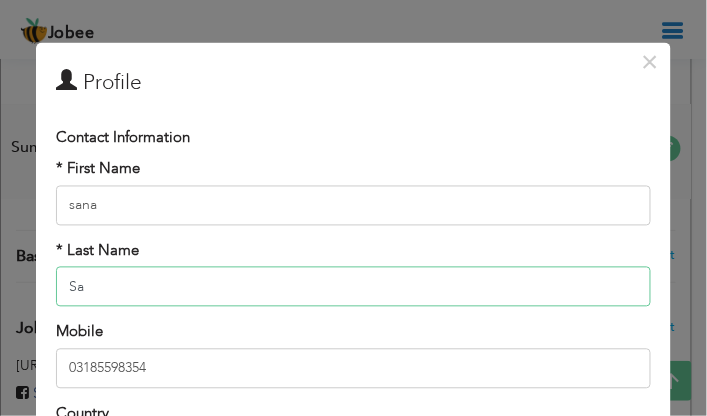 type on "S" 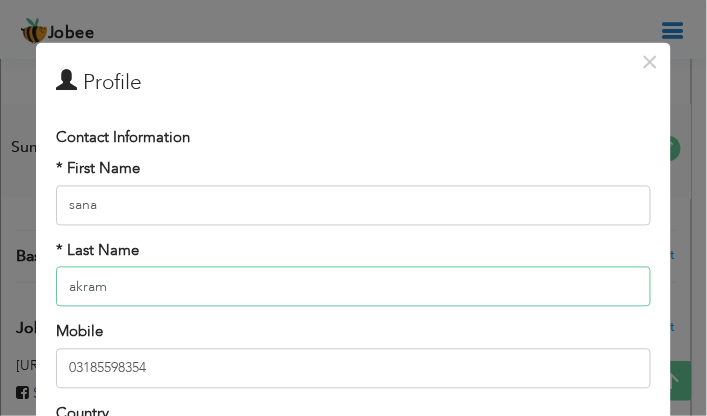 type on "akram" 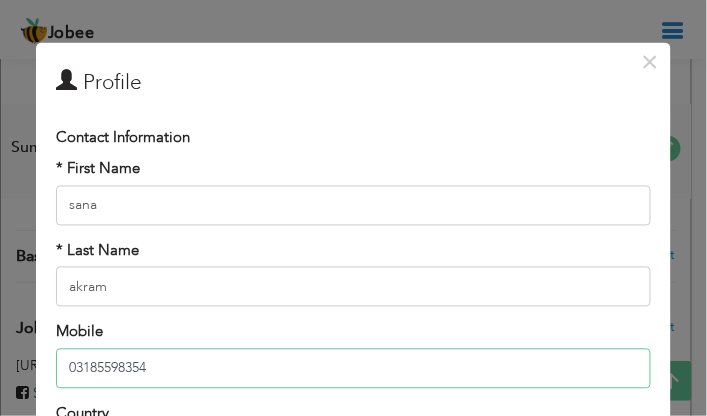 click on "03185598354" at bounding box center (353, 368) 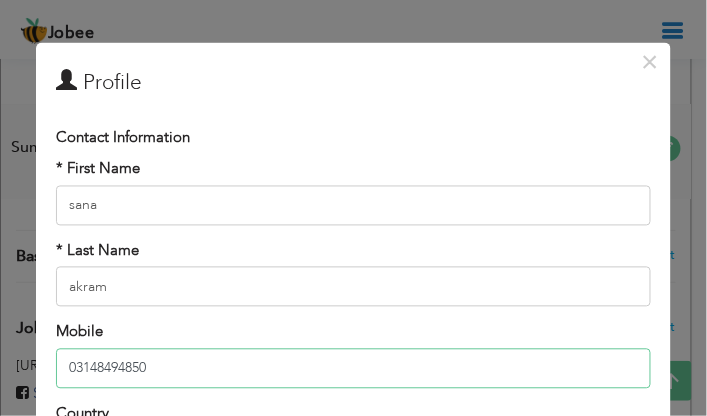 type on "03148494850" 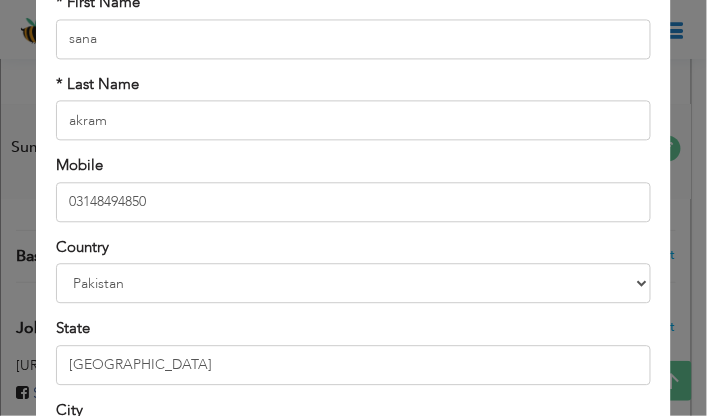 scroll, scrollTop: 210, scrollLeft: 0, axis: vertical 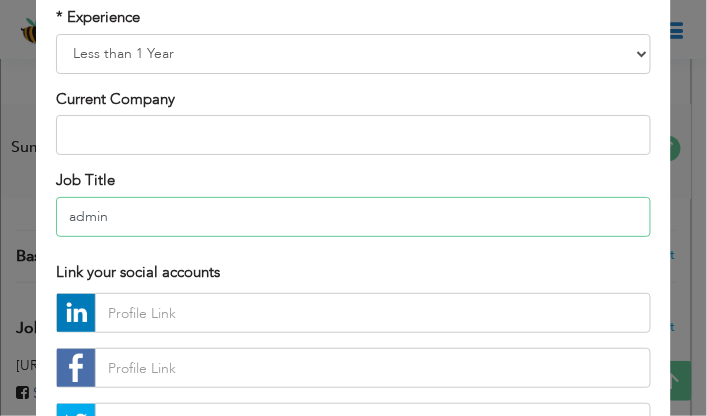 click on "admin" at bounding box center [353, 216] 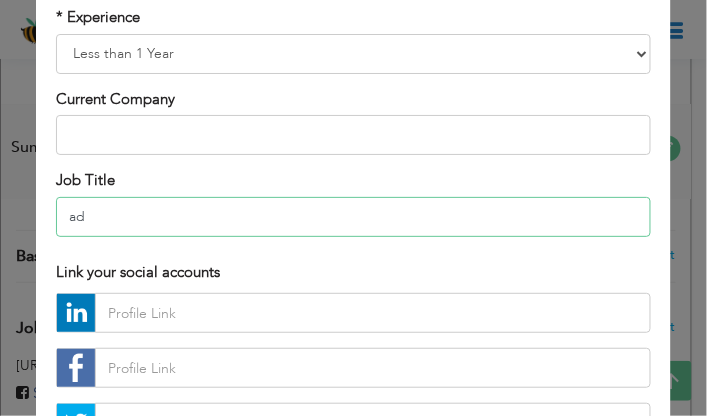 type on "a" 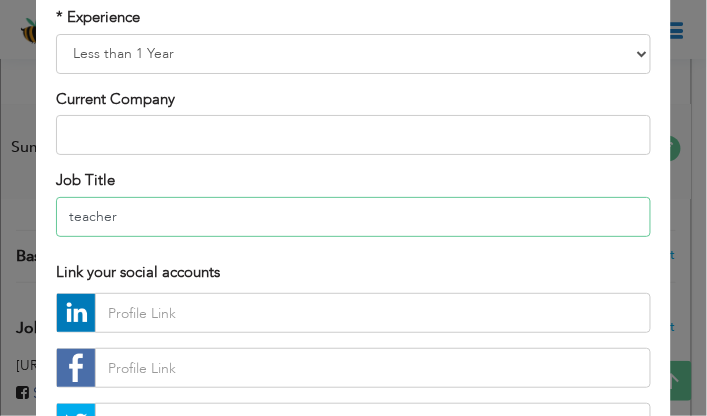 type on "teacher" 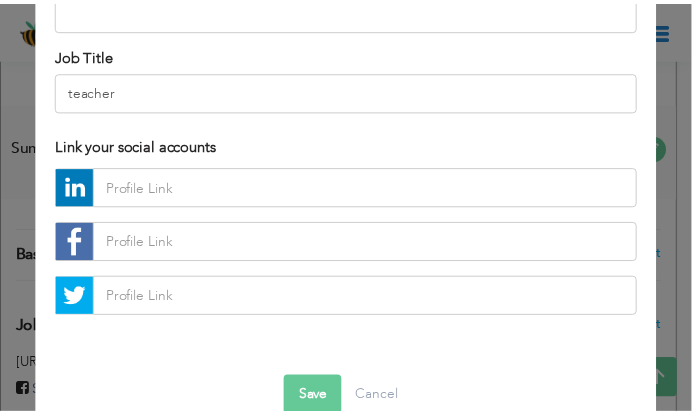 scroll, scrollTop: 844, scrollLeft: 0, axis: vertical 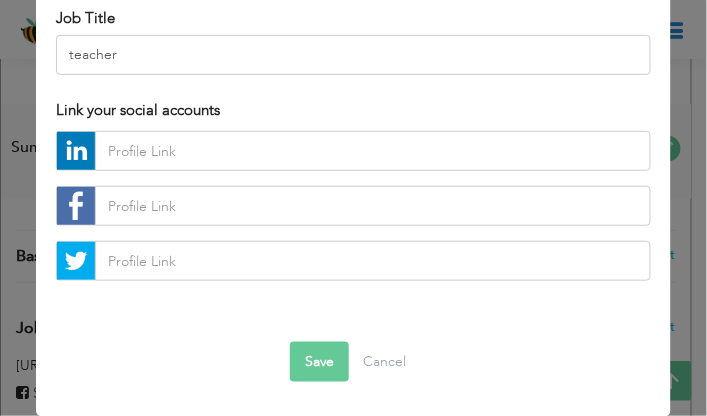 click on "Save" at bounding box center (319, 362) 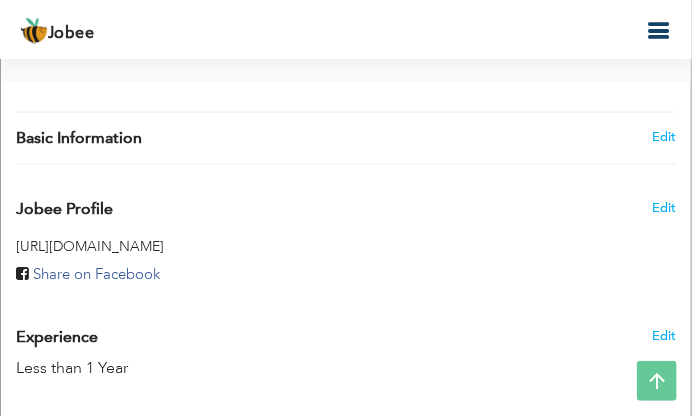 scroll, scrollTop: 637, scrollLeft: 0, axis: vertical 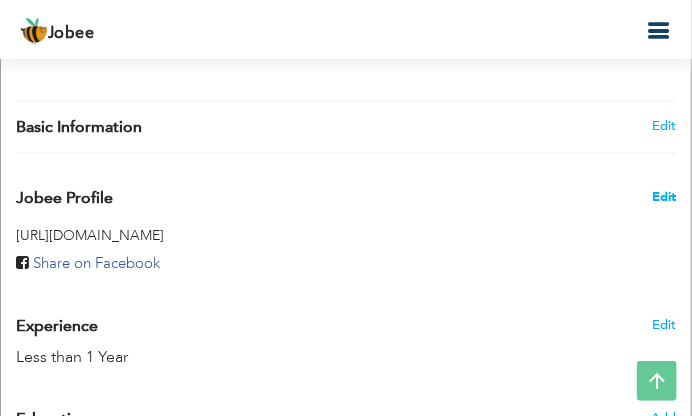 click on "Edit" at bounding box center [664, 198] 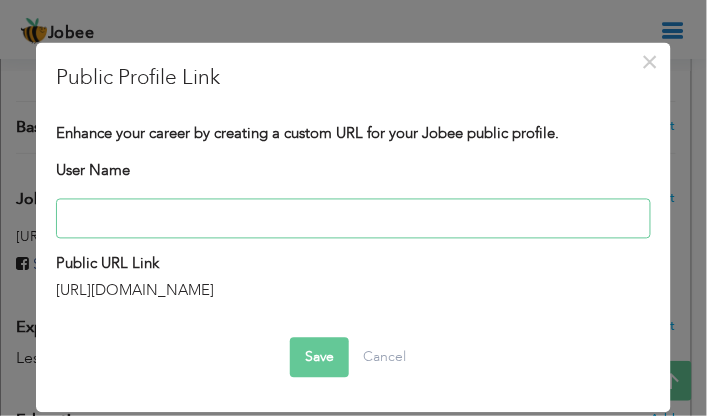 click at bounding box center [353, 219] 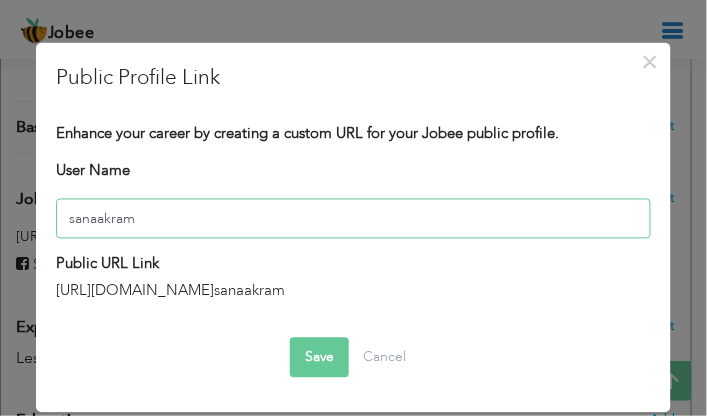 type on "sanaakram" 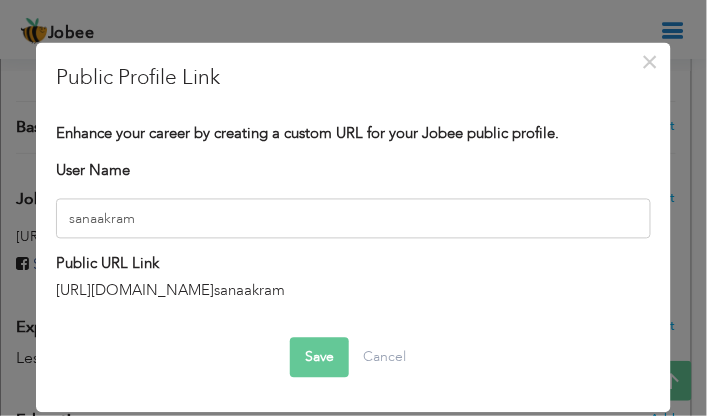 click on "Save" at bounding box center (319, 358) 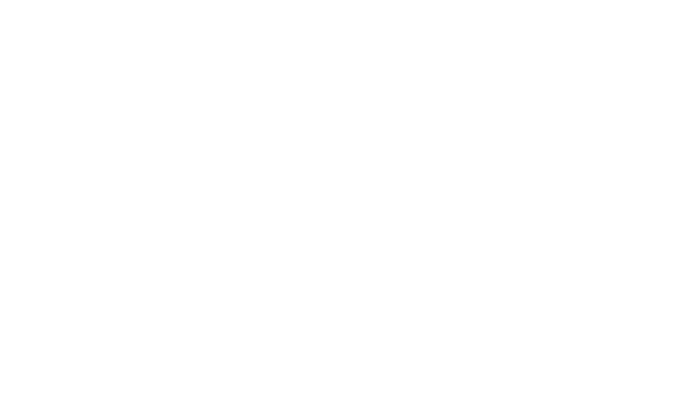scroll, scrollTop: 0, scrollLeft: 0, axis: both 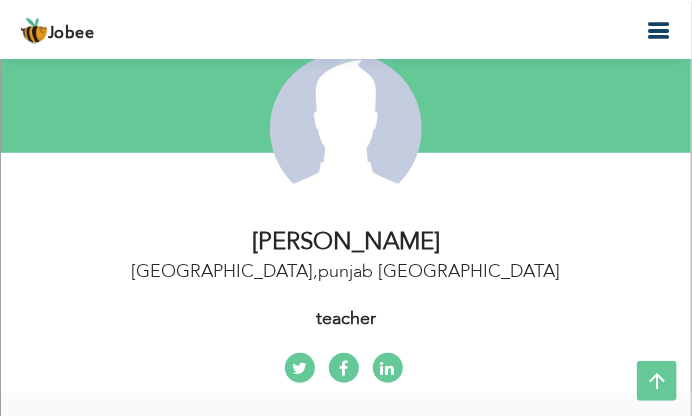 click at bounding box center (659, 31) 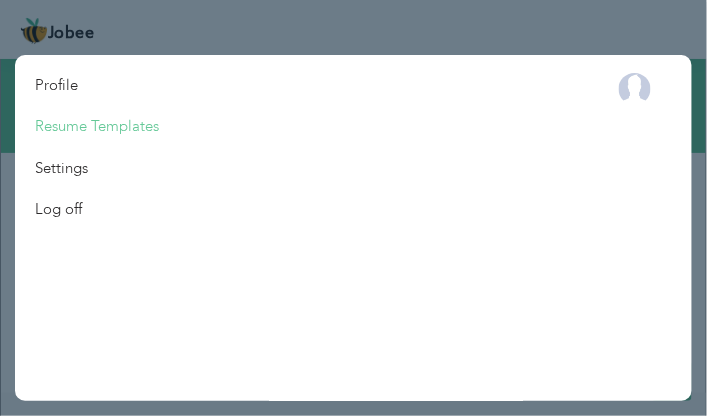 click on "Resume Templates" at bounding box center [97, 126] 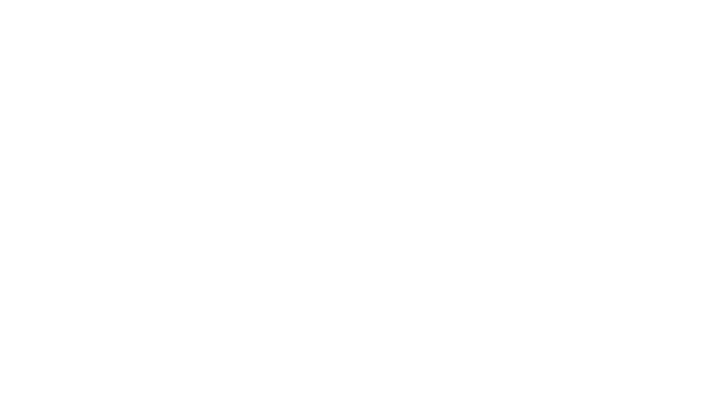 scroll, scrollTop: 0, scrollLeft: 0, axis: both 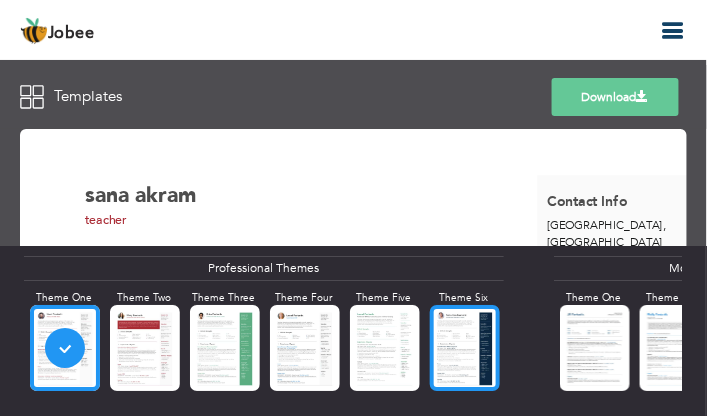 click at bounding box center (465, 347) 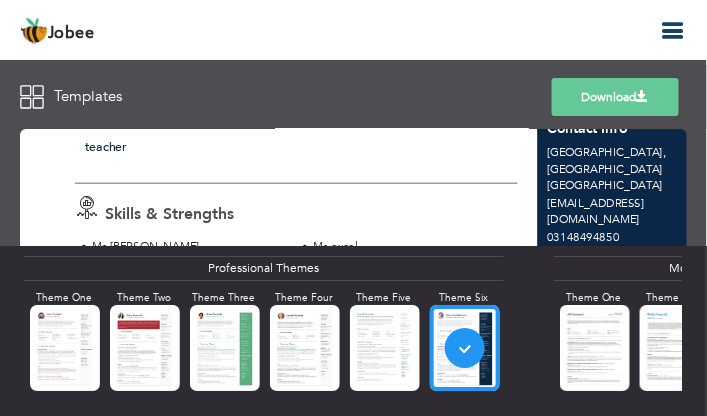 scroll, scrollTop: 91, scrollLeft: 0, axis: vertical 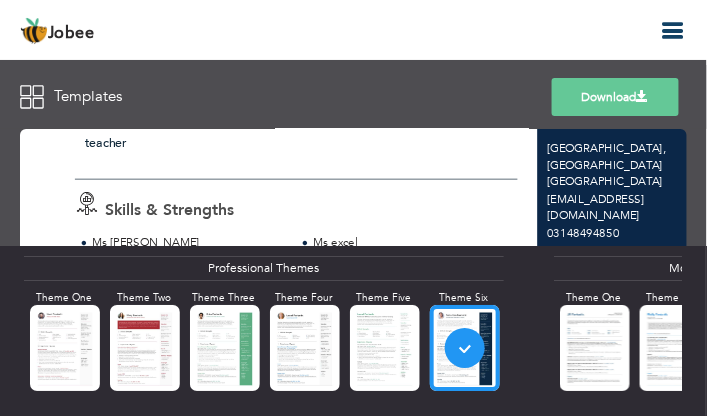 click on "Skills & Strengths" at bounding box center (301, 207) 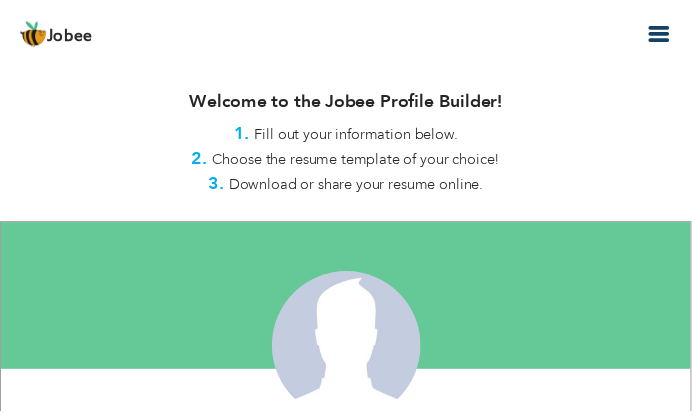 scroll, scrollTop: 220, scrollLeft: 0, axis: vertical 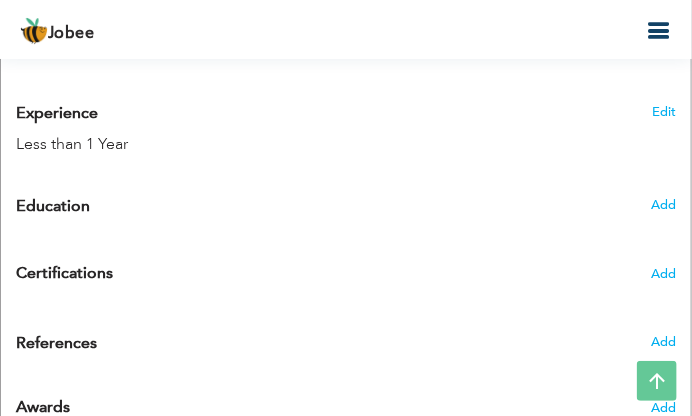 click on "Add" at bounding box center (633, 205) 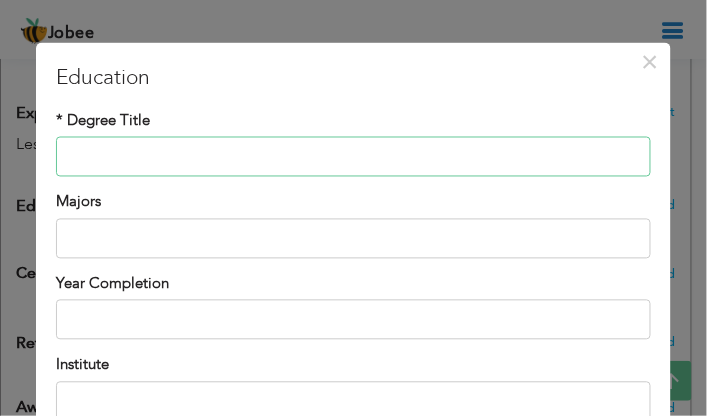 click at bounding box center (353, 157) 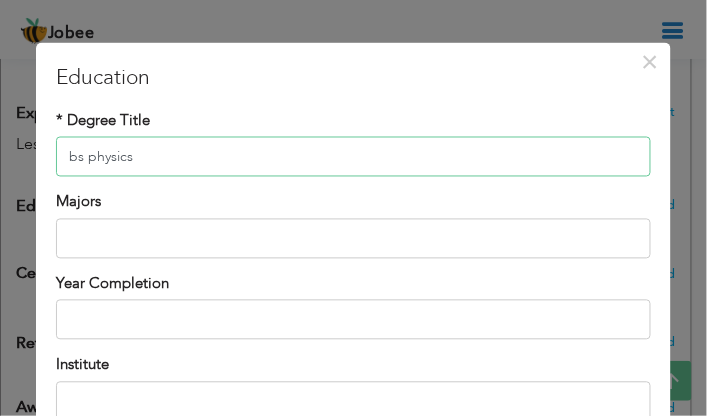 type on "bs physics" 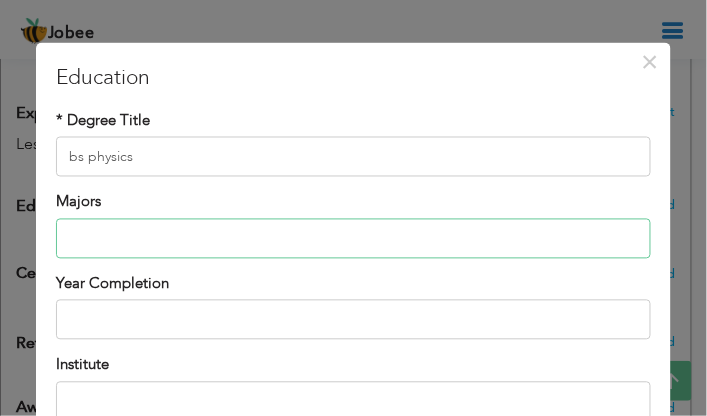 click at bounding box center [353, 238] 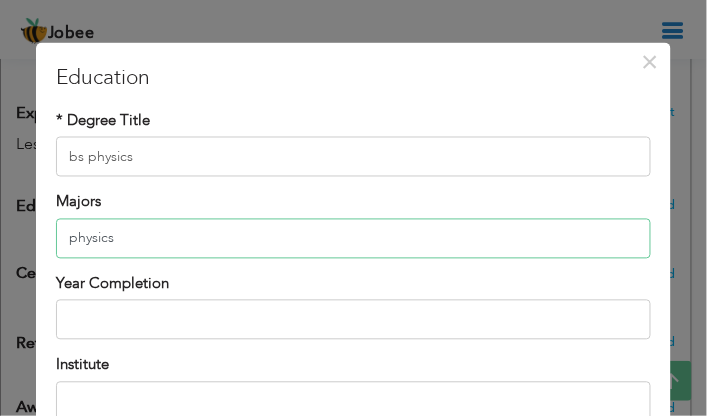 click on "physics" at bounding box center [353, 238] 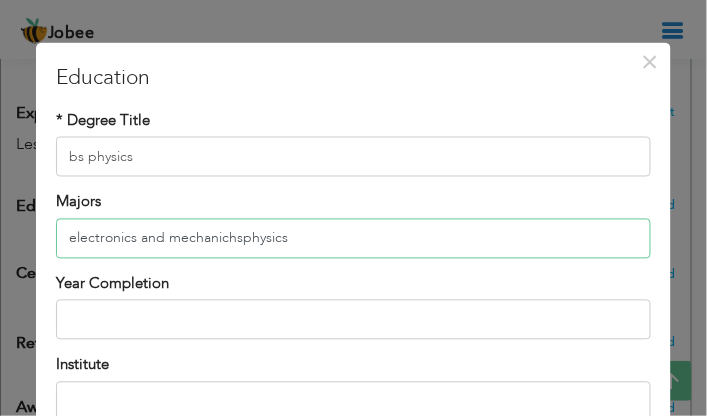 click on "electronics and mechanichsphysics" at bounding box center (353, 238) 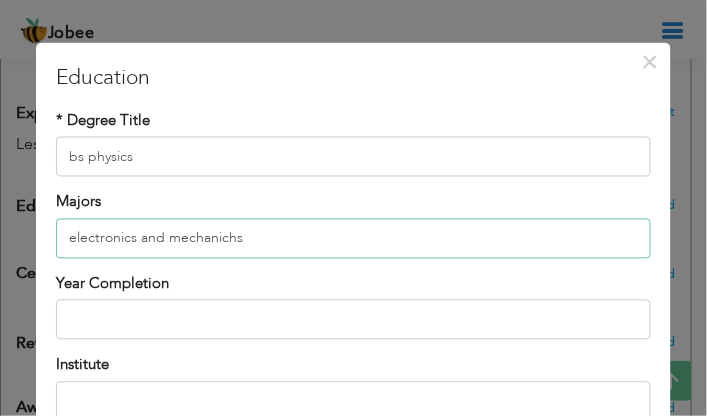 type on "electronics and mechanichs" 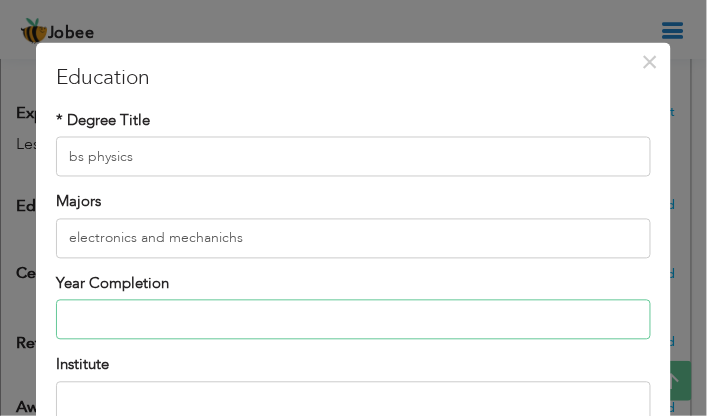type on "2025" 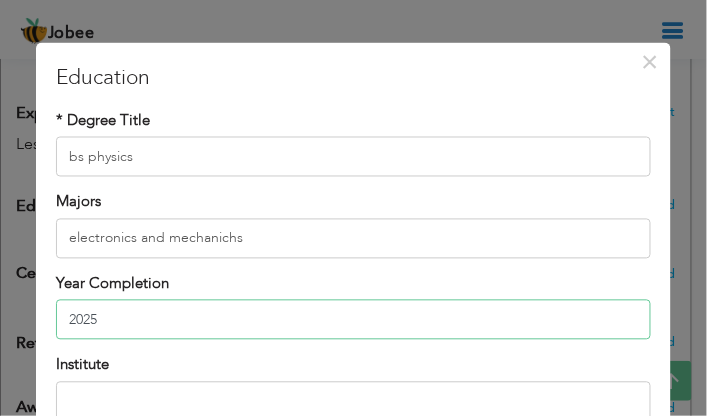 click on "2025" at bounding box center [353, 320] 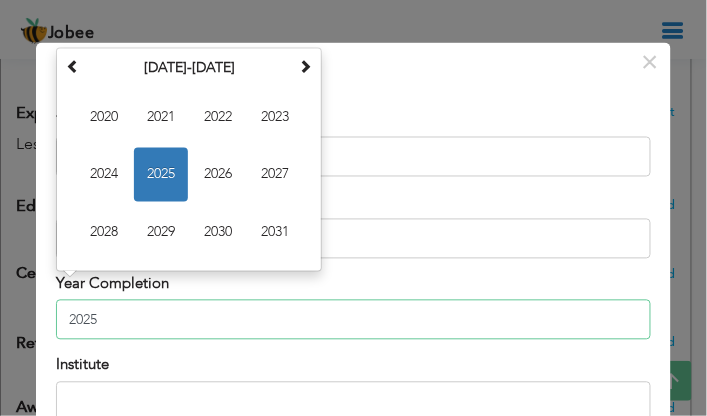 click on "2025" at bounding box center (161, 174) 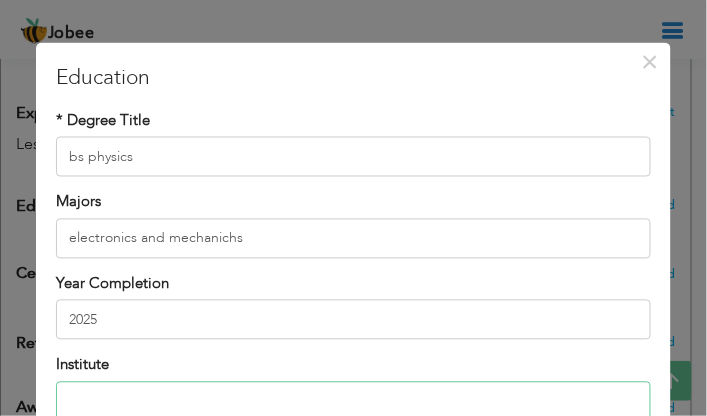 click at bounding box center (353, 401) 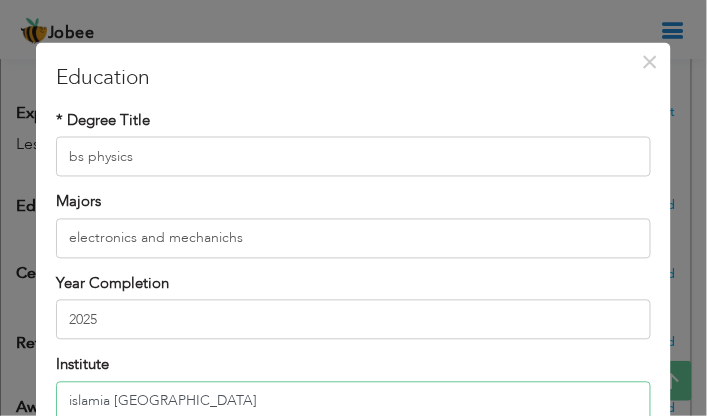 click on "islamia university of bhawalpur" at bounding box center [353, 401] 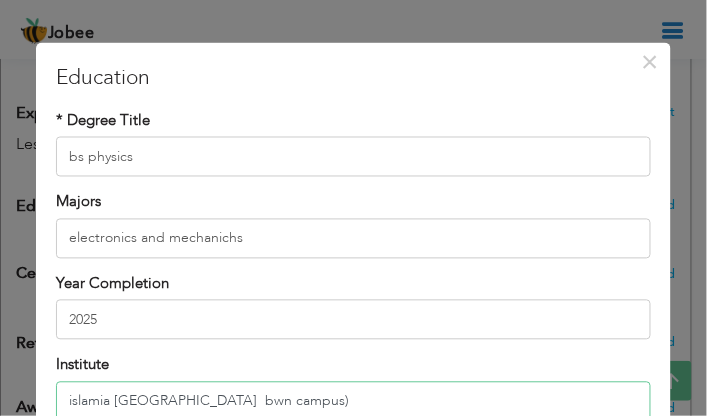 click on "islamia university of bahawalpur  bwn campus)" at bounding box center [353, 401] 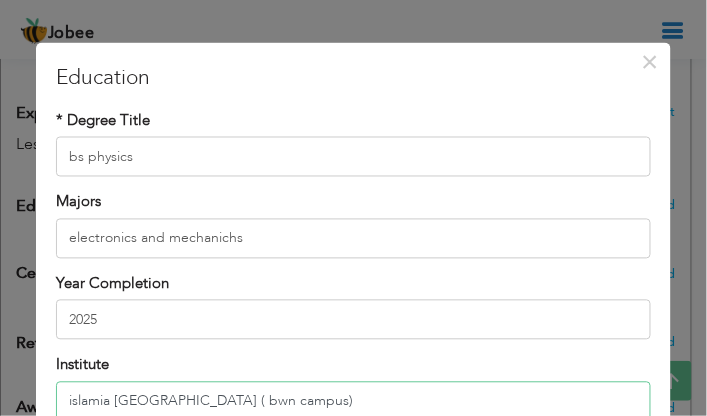 click on "islamia university of bahawalpur ( bwn campus)" at bounding box center [353, 401] 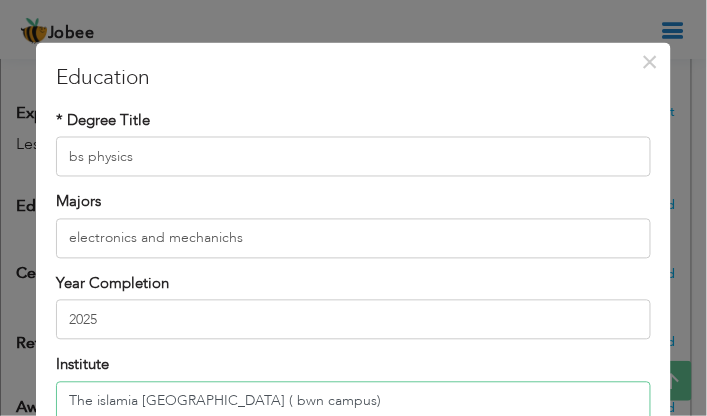 click on "The islamia university of bahawalpur ( bwn campus)" at bounding box center (353, 401) 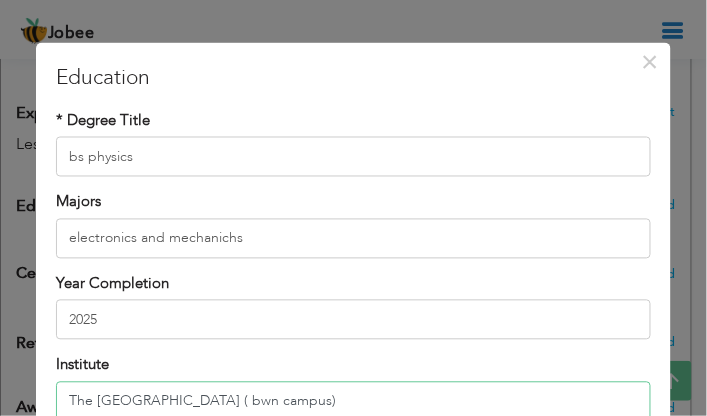 click on "The Islamia university of bahawalpur ( bwn campus)" at bounding box center [353, 401] 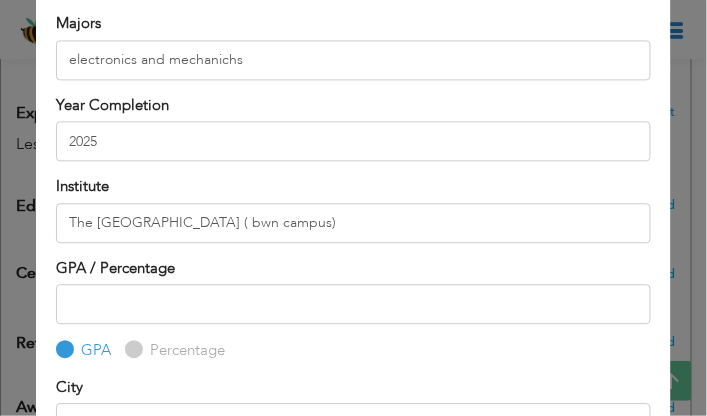 scroll, scrollTop: 206, scrollLeft: 0, axis: vertical 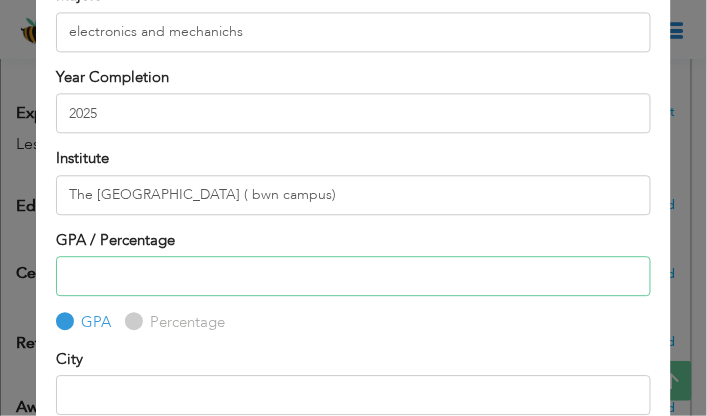 click at bounding box center (353, 277) 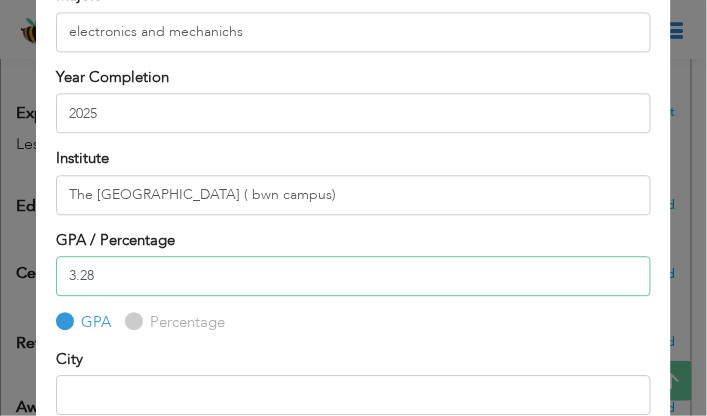 type on "3.28" 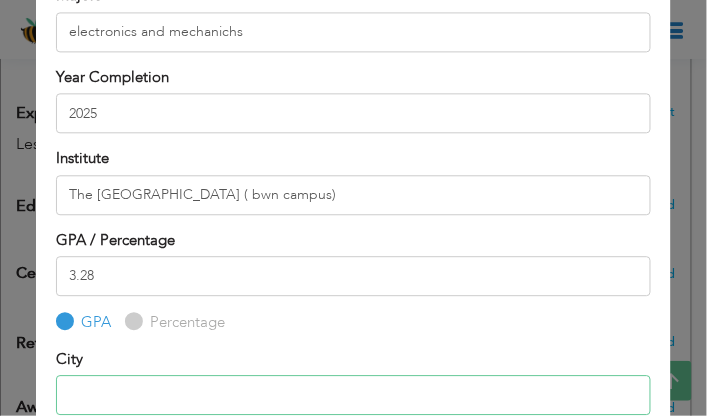 click at bounding box center [353, 396] 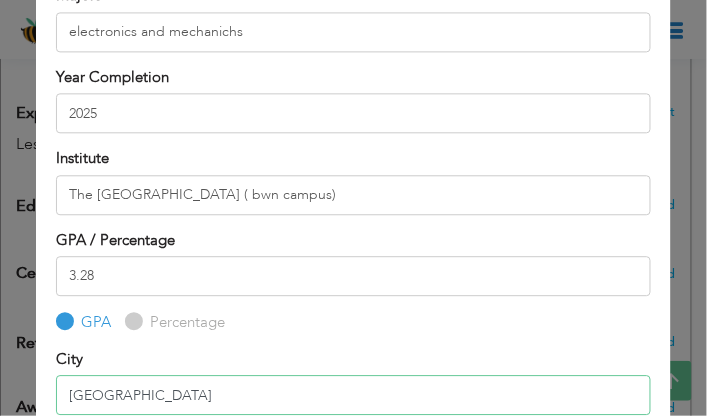 type on "haroonabad" 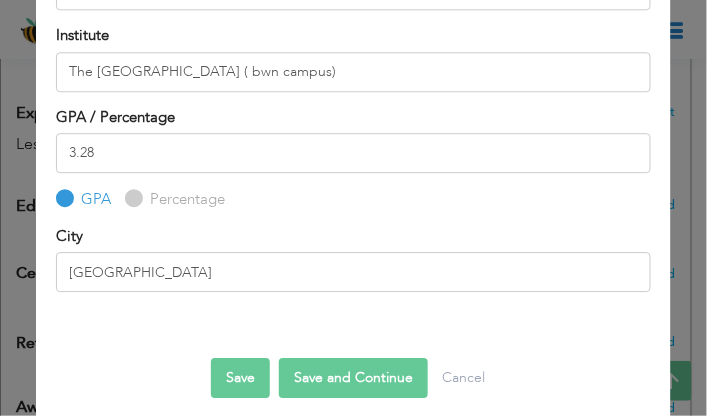 scroll, scrollTop: 346, scrollLeft: 0, axis: vertical 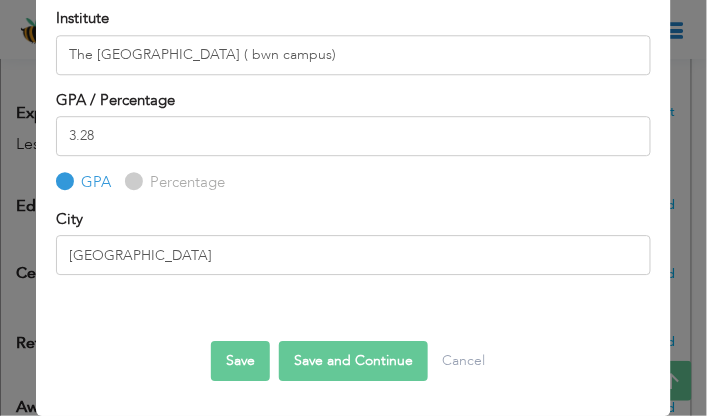 click on "Save and Continue" at bounding box center [353, 362] 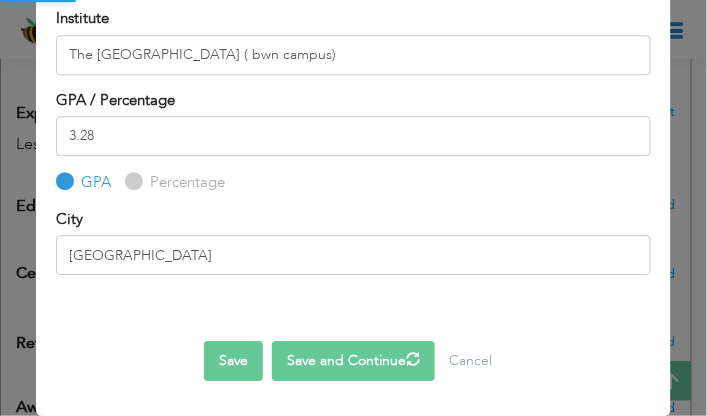 type 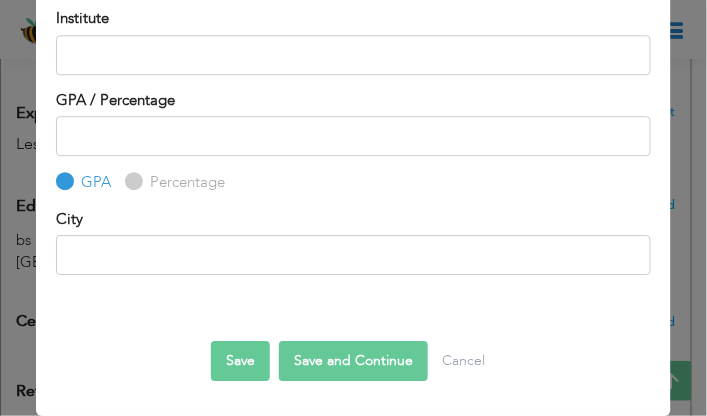 scroll, scrollTop: 23, scrollLeft: 0, axis: vertical 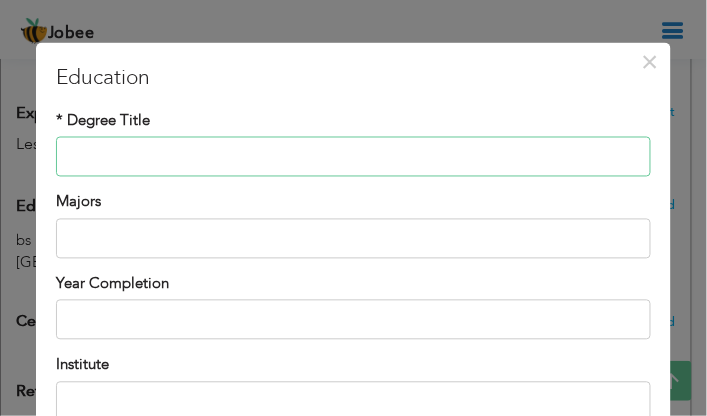 click at bounding box center [353, 157] 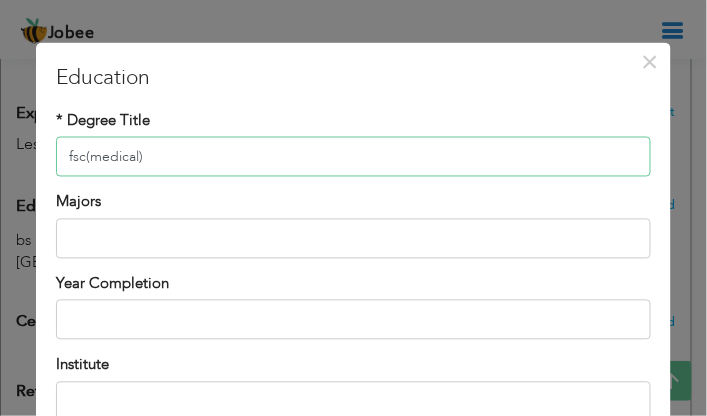 type on "fsc(medical)" 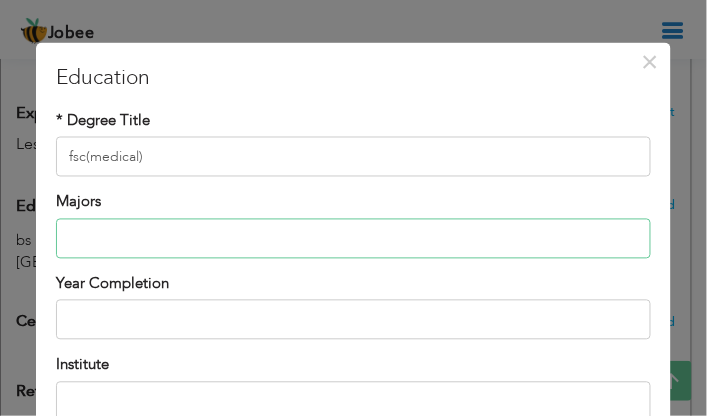 click at bounding box center (353, 238) 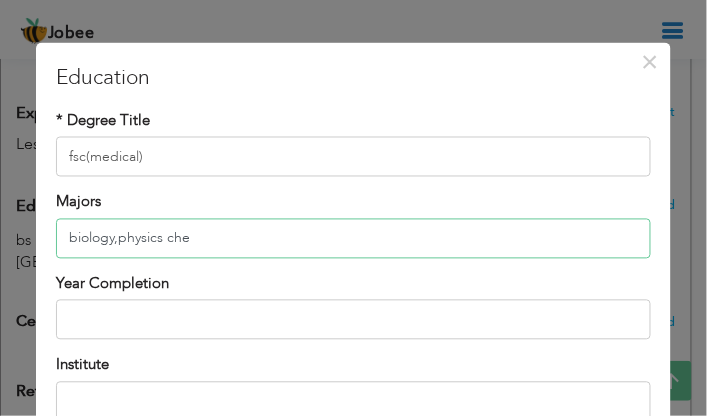 click on "biology,physics che" at bounding box center [353, 238] 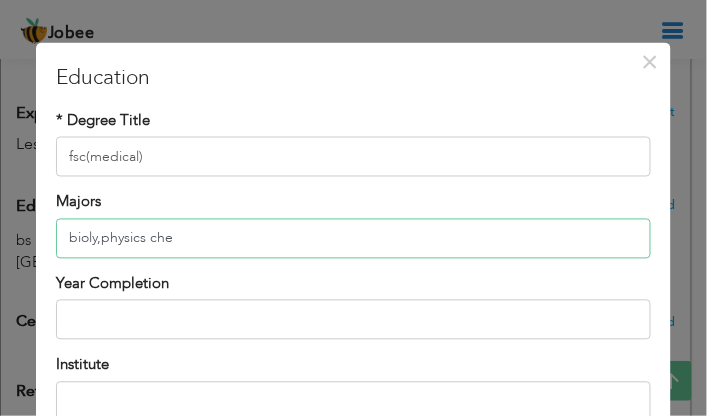 click on "bioly,physics che" at bounding box center [353, 238] 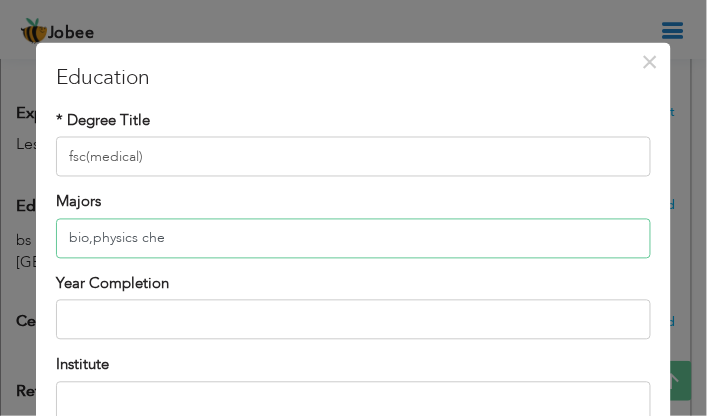 click on "bio,physics che" at bounding box center (353, 238) 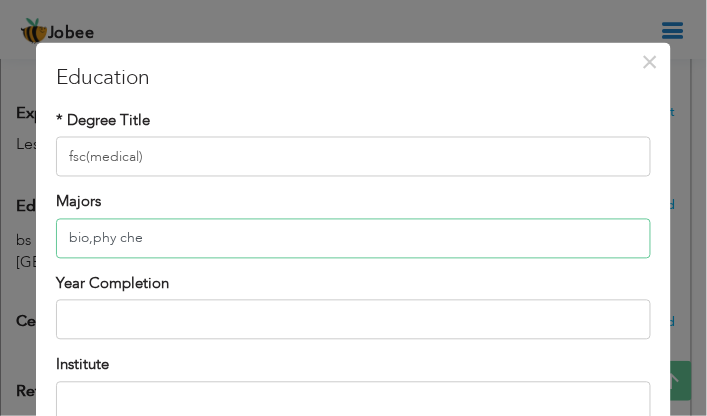 click on "bio,phy che" at bounding box center [353, 238] 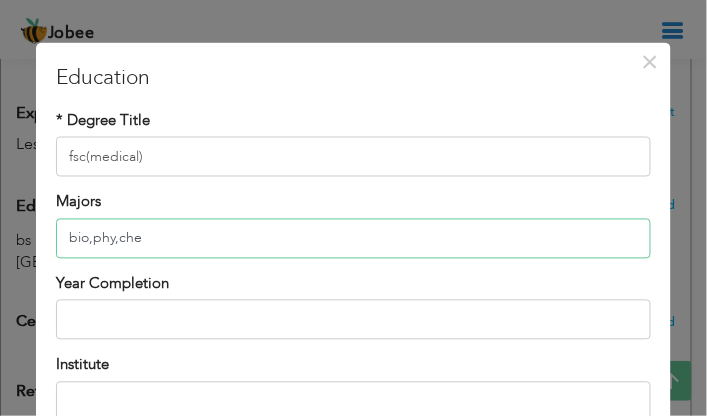 type on "bio,phy,che" 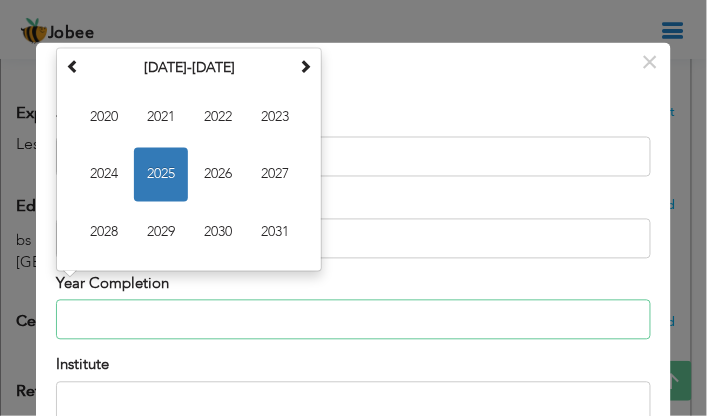 click at bounding box center (353, 320) 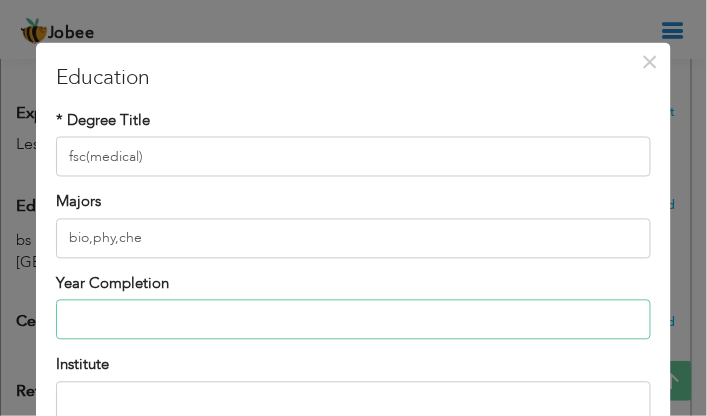 click at bounding box center [353, 320] 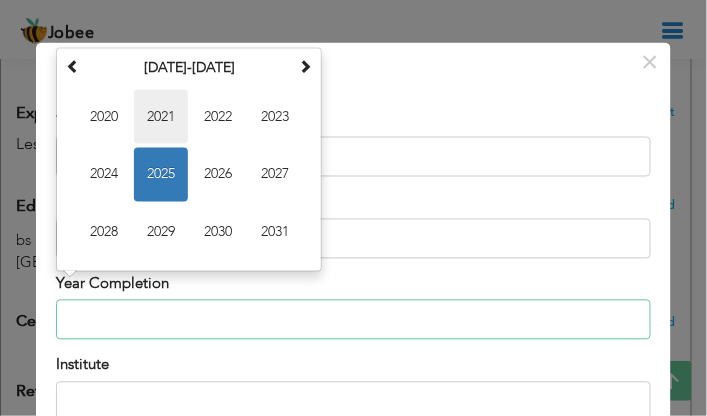 click on "2021" at bounding box center (161, 116) 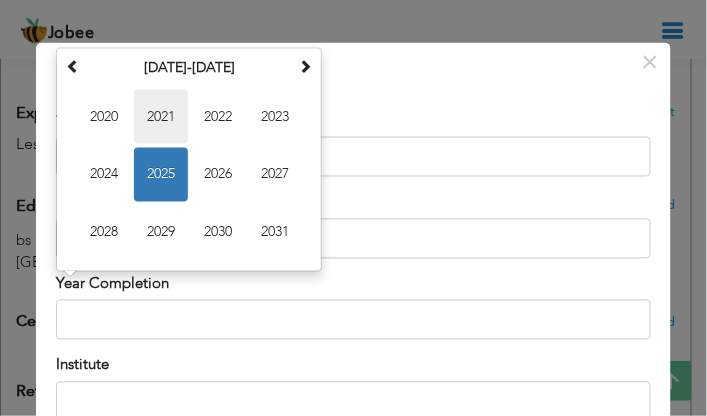 type on "2021" 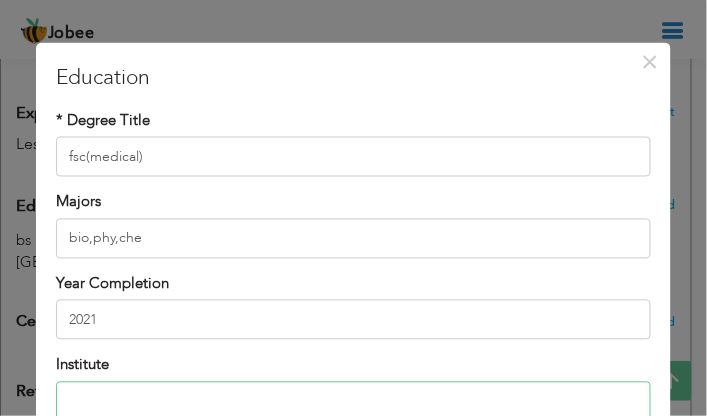 click at bounding box center [353, 401] 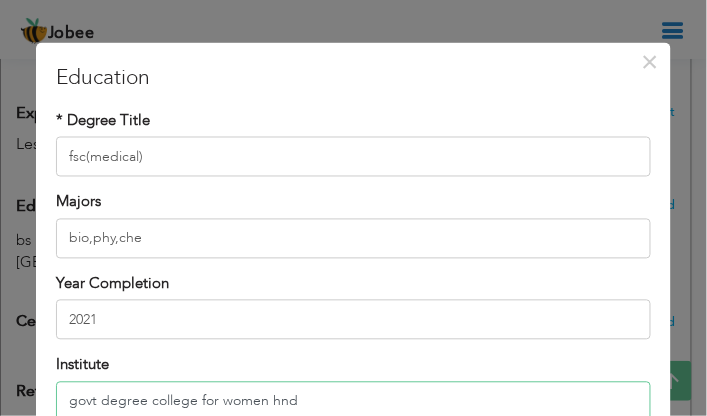 type on "govt degree college for women hnd" 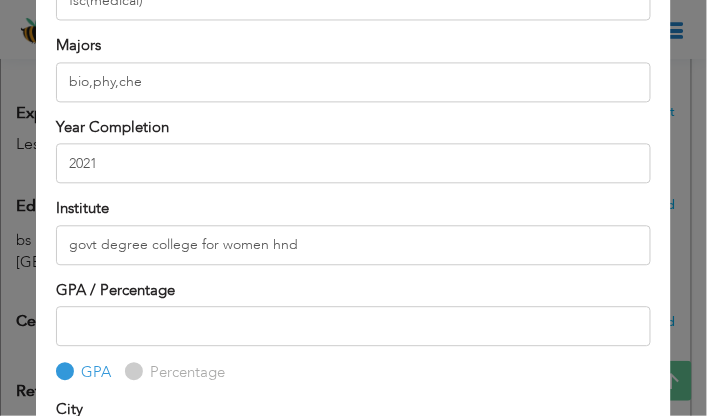scroll, scrollTop: 163, scrollLeft: 0, axis: vertical 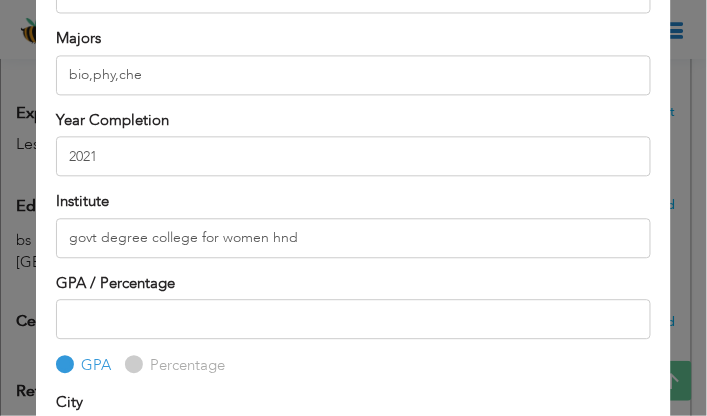 click on "Percentage" at bounding box center [185, 366] 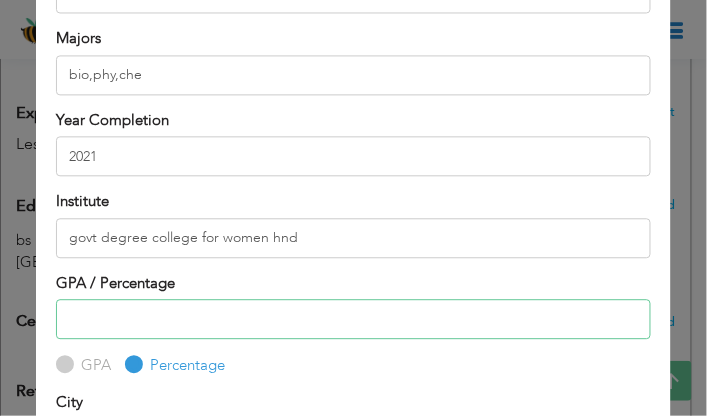 click at bounding box center [353, 320] 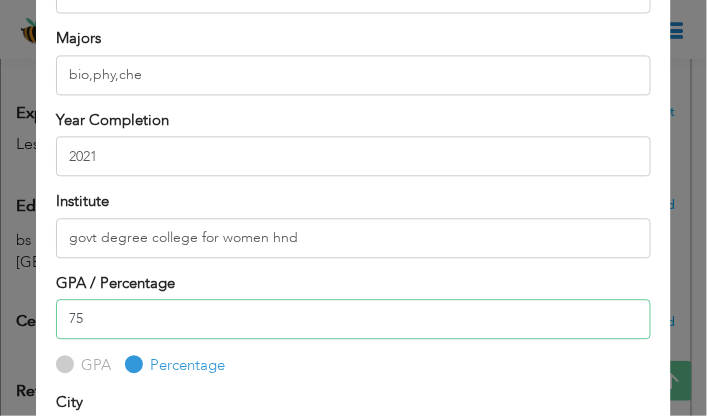 type on "75" 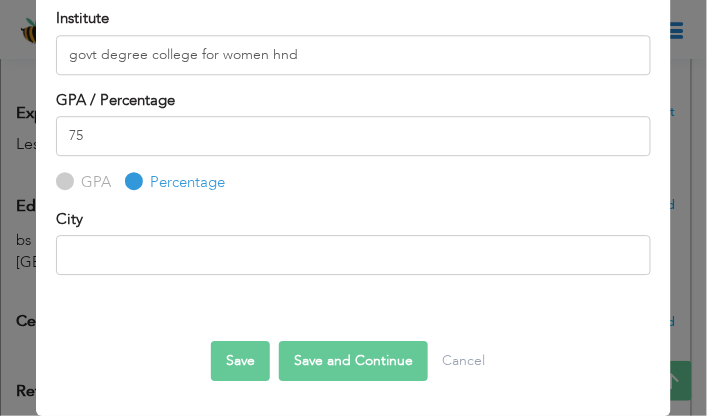 scroll, scrollTop: 346, scrollLeft: 0, axis: vertical 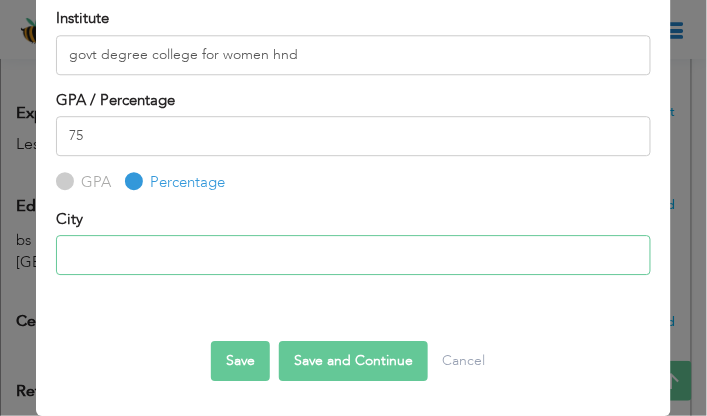 click at bounding box center (353, 256) 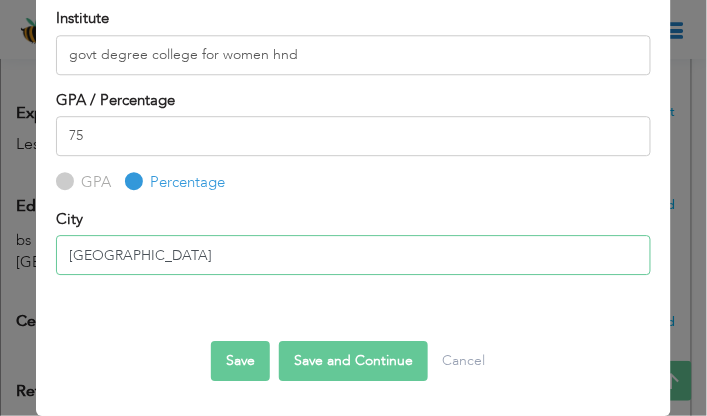 type on "[GEOGRAPHIC_DATA]" 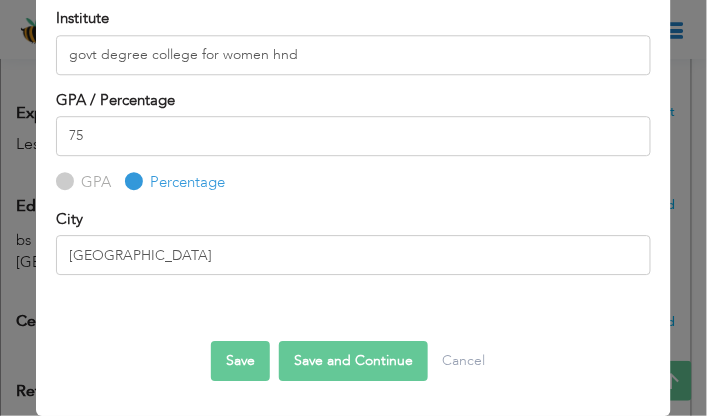 click on "Save and Continue" at bounding box center (353, 362) 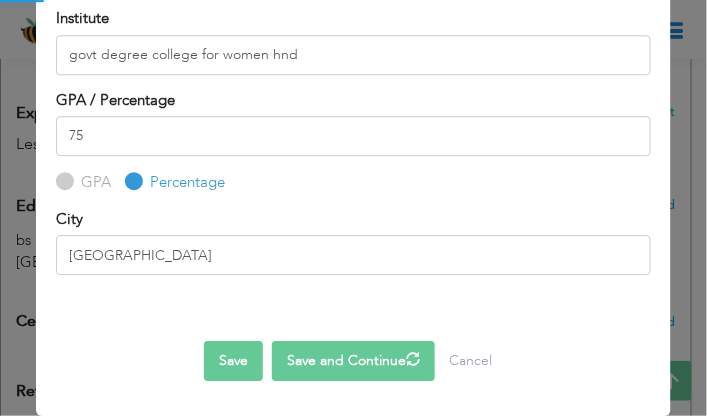 type 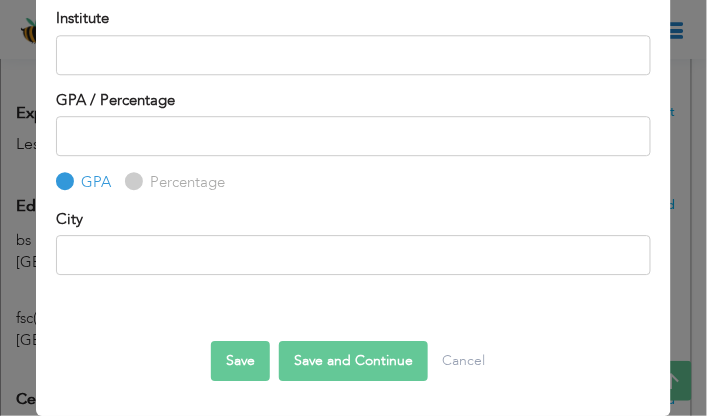 scroll, scrollTop: 0, scrollLeft: 0, axis: both 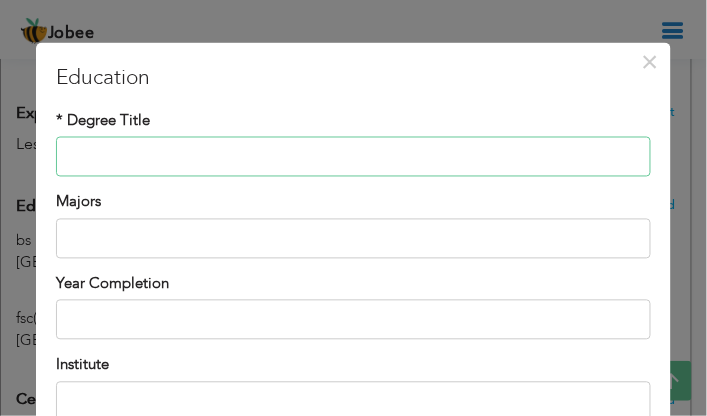 click at bounding box center (353, 157) 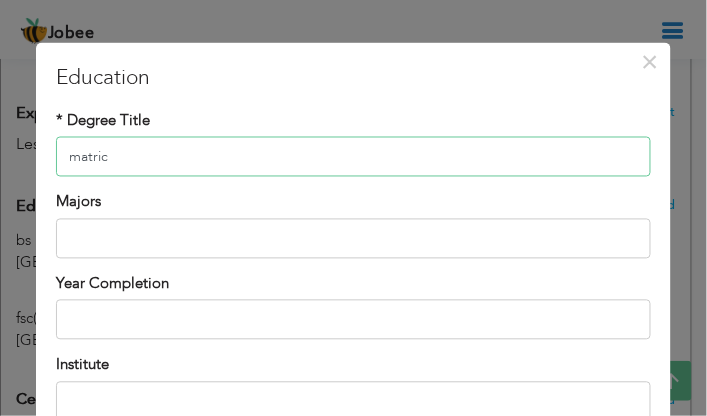 type on "matric" 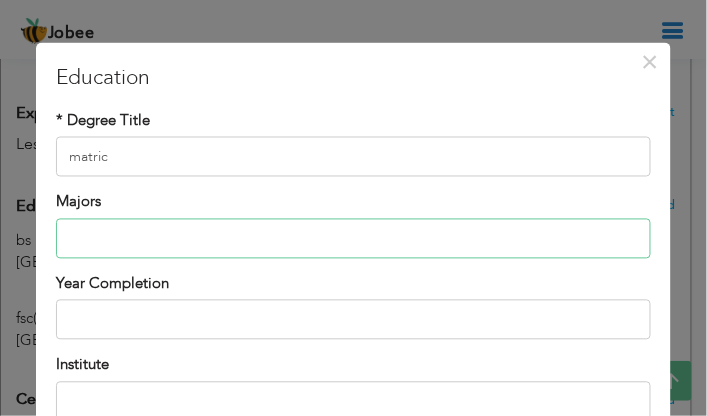 click at bounding box center [353, 238] 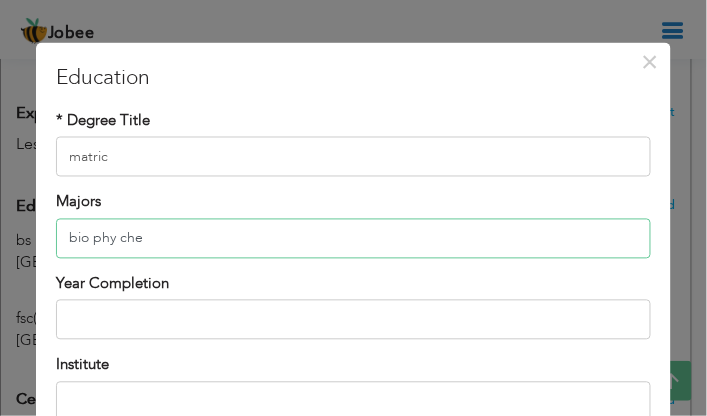 type on "bio phy che" 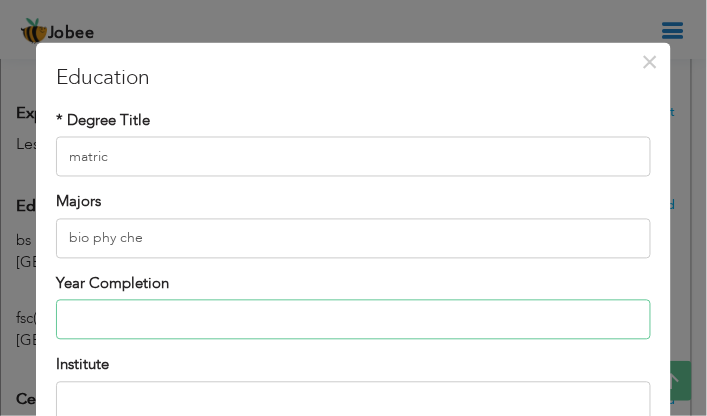 click at bounding box center [353, 320] 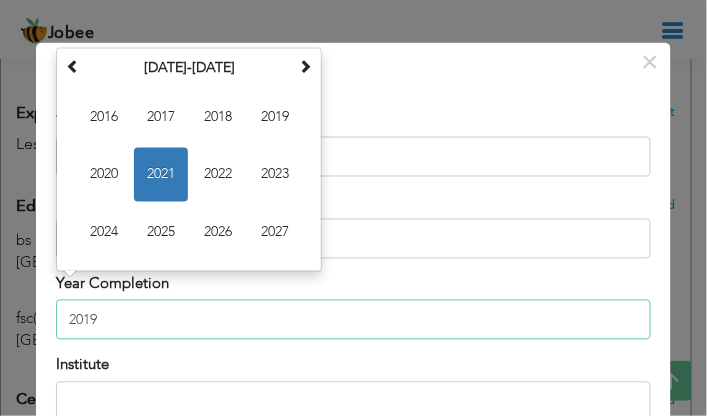 type on "2019" 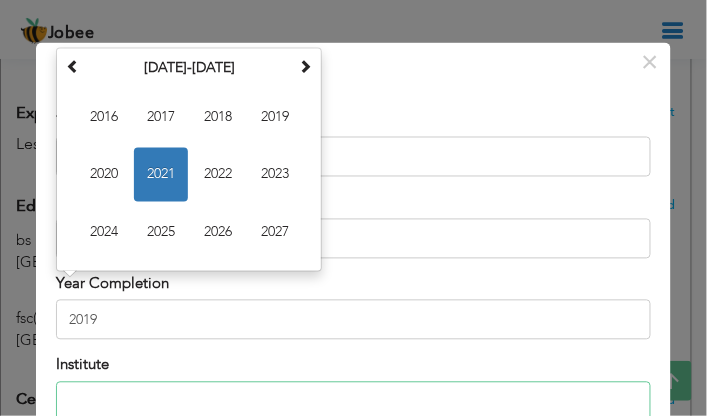 click at bounding box center [353, 401] 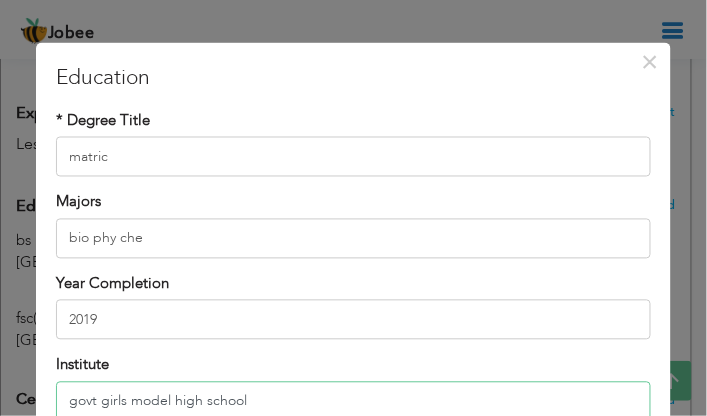 type on "govt girls model high school" 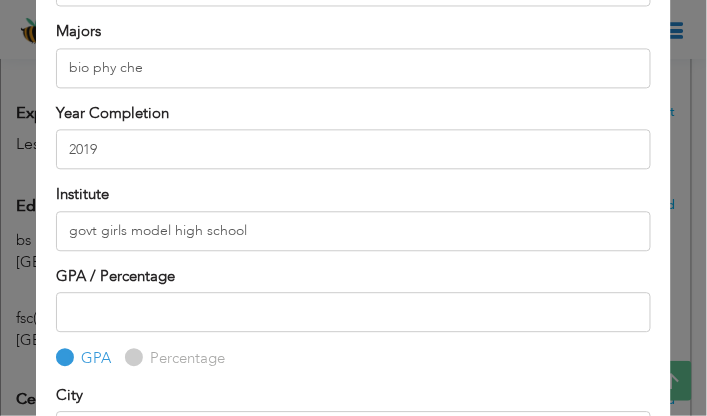 scroll, scrollTop: 231, scrollLeft: 0, axis: vertical 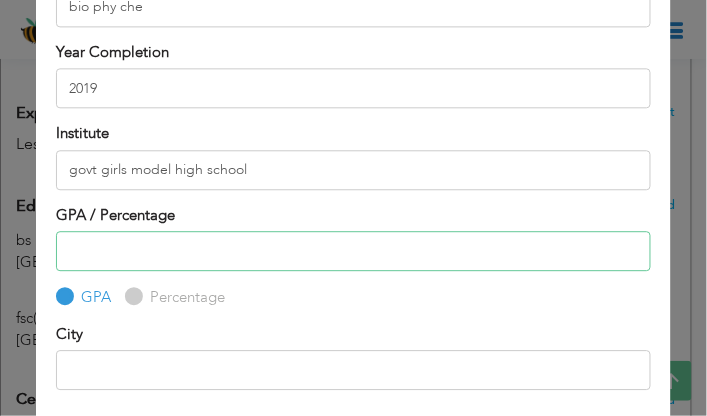 click at bounding box center (353, 252) 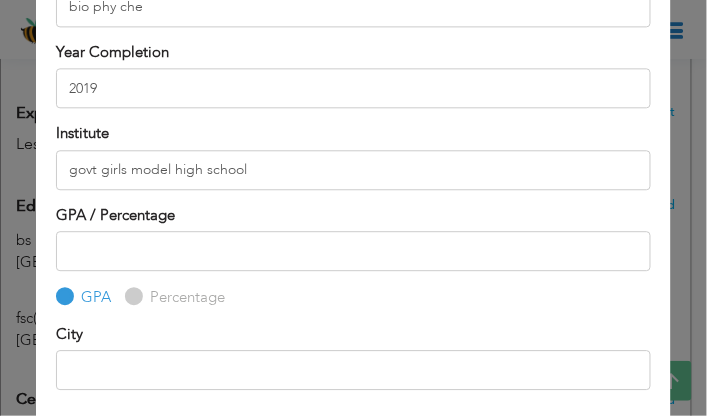 click on "Percentage" at bounding box center (131, 297) 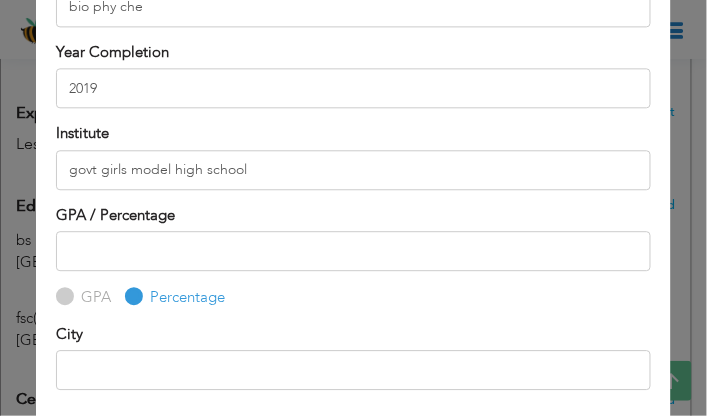 click on "GPA / Percentage" at bounding box center [115, 215] 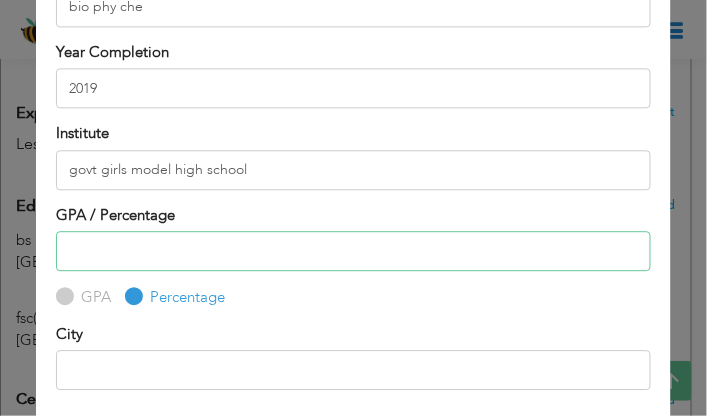 click at bounding box center [353, 252] 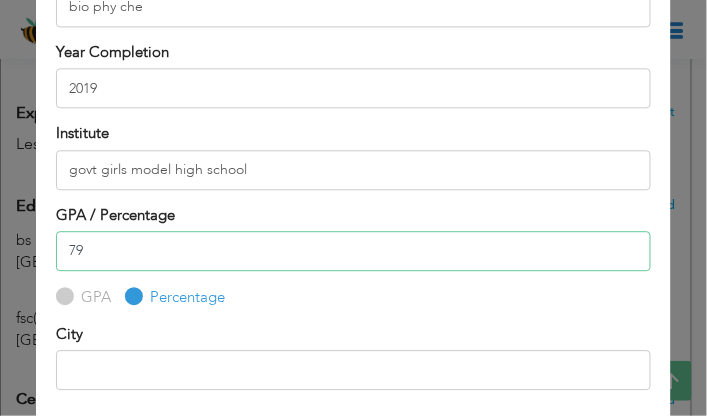 type on "79" 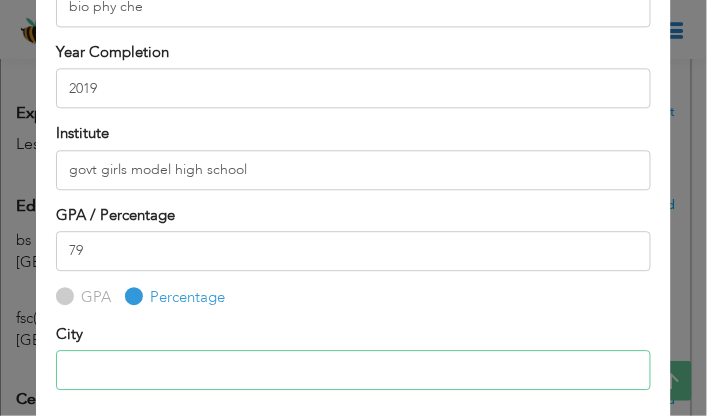 click at bounding box center (353, 371) 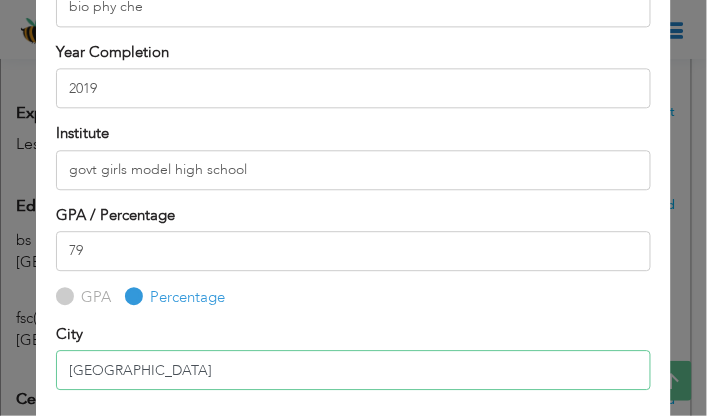 type on "[GEOGRAPHIC_DATA]" 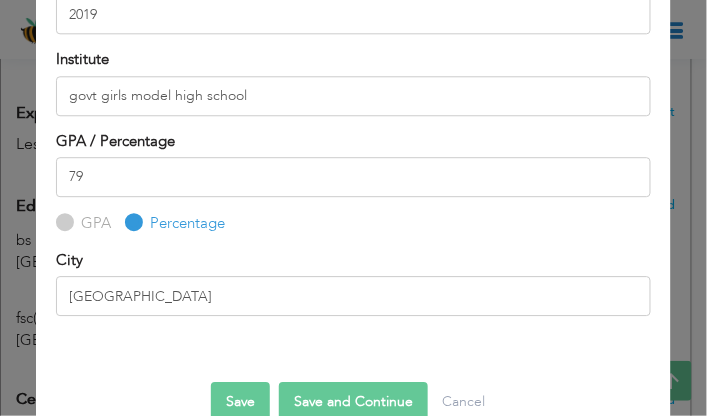 scroll, scrollTop: 346, scrollLeft: 0, axis: vertical 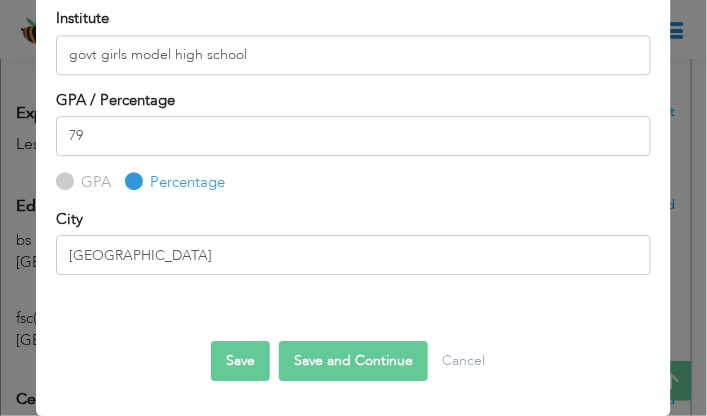 click on "Save" at bounding box center [240, 362] 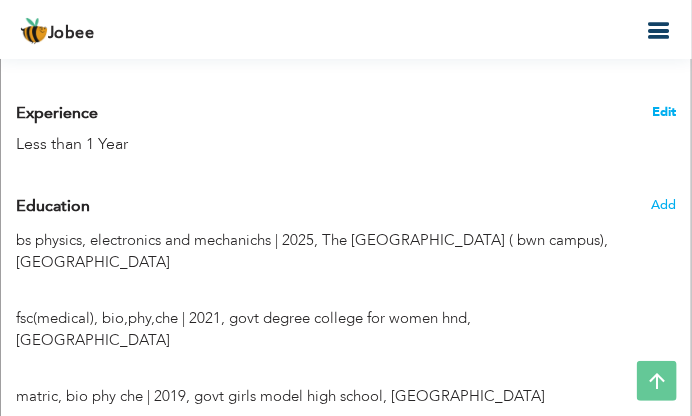 click on "Edit" at bounding box center [664, 112] 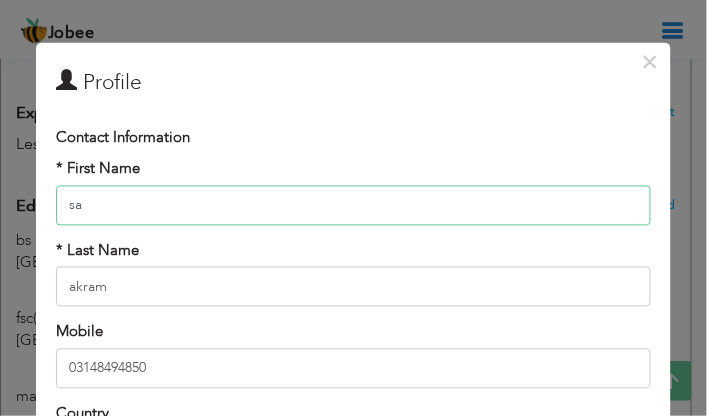 type on "s" 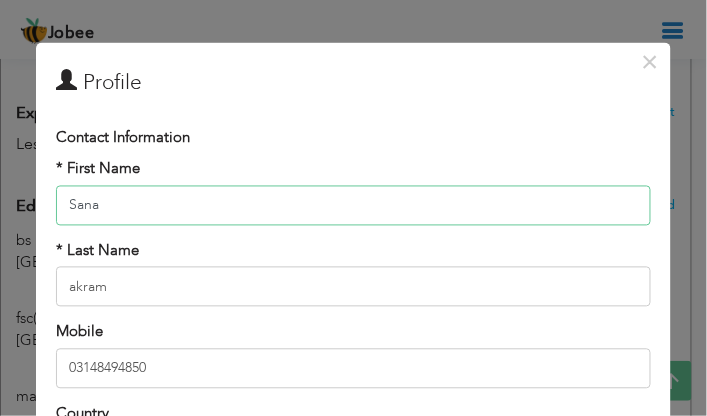 type on "Sana" 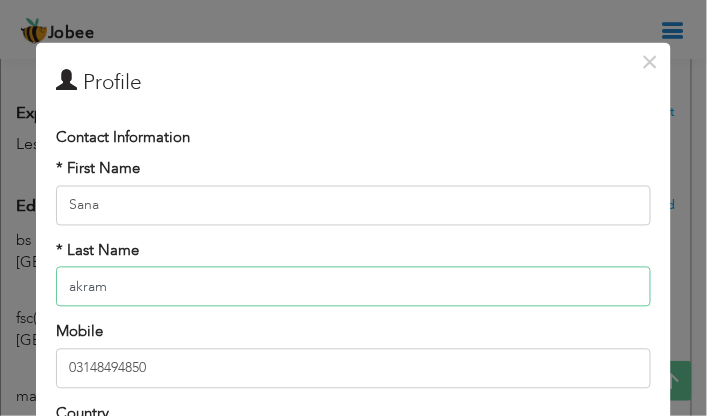 click on "akram" at bounding box center (353, 287) 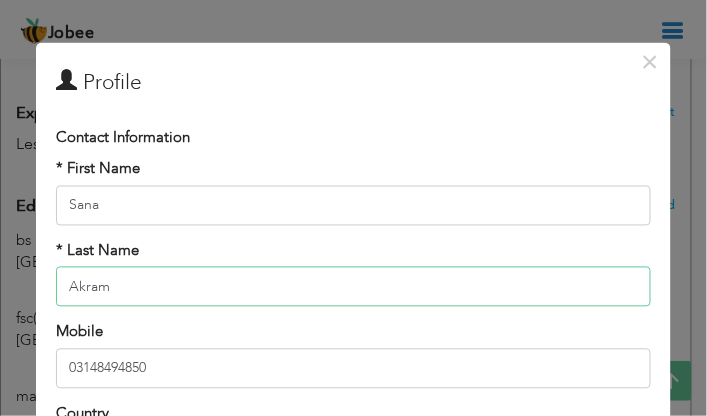 type on "Akram" 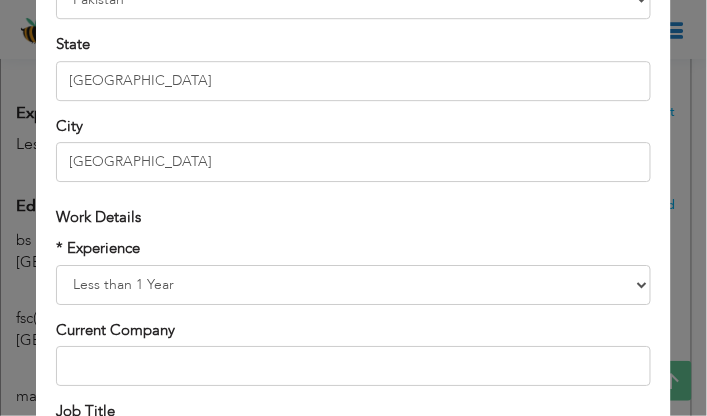 scroll, scrollTop: 477, scrollLeft: 0, axis: vertical 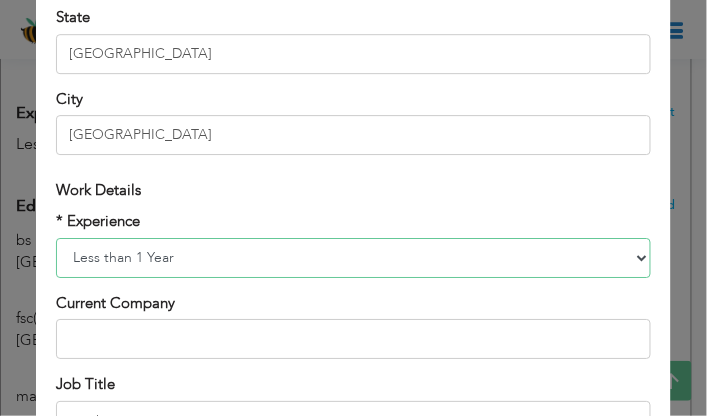 click on "Entry Level Less than 1 Year 1 Year 2 Years 3 Years 4 Years 5 Years 6 Years 7 Years 8 Years 9 Years 10 Years 11 Years 12 Years 13 Years 14 Years 15 Years 16 Years 17 Years 18 Years 19 Years 20 Years 21 Years 22 Years 23 Years 24 Years 25 Years 26 Years 27 Years 28 Years 29 Years 30 Years 31 Years 32 Years 33 Years 34 Years 35 Years More than 35 Years" at bounding box center (353, 258) 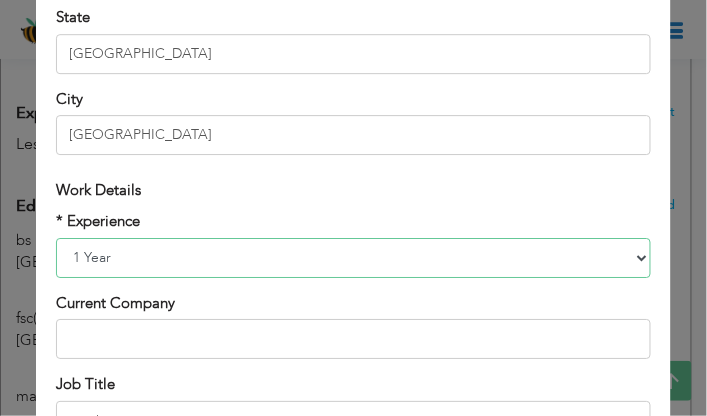 click on "Entry Level Less than 1 Year 1 Year 2 Years 3 Years 4 Years 5 Years 6 Years 7 Years 8 Years 9 Years 10 Years 11 Years 12 Years 13 Years 14 Years 15 Years 16 Years 17 Years 18 Years 19 Years 20 Years 21 Years 22 Years 23 Years 24 Years 25 Years 26 Years 27 Years 28 Years 29 Years 30 Years 31 Years 32 Years 33 Years 34 Years 35 Years More than 35 Years" at bounding box center [353, 258] 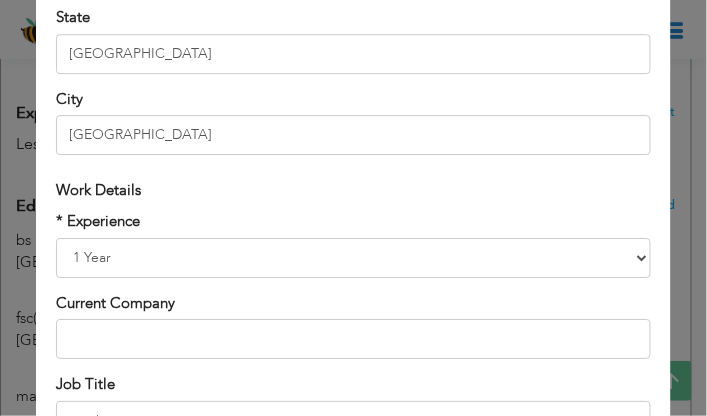 scroll, scrollTop: 844, scrollLeft: 0, axis: vertical 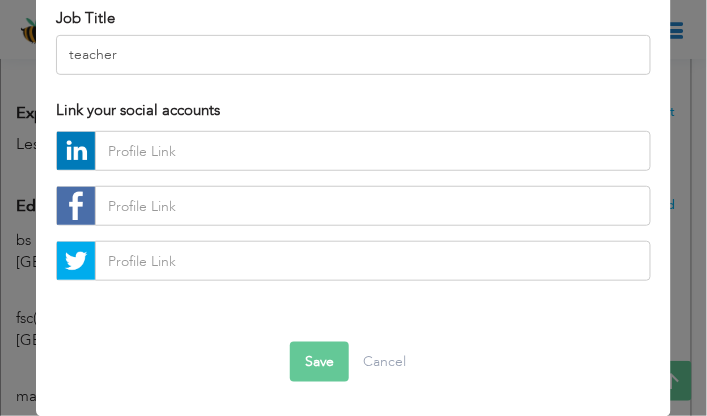 click on "Save" at bounding box center (319, 362) 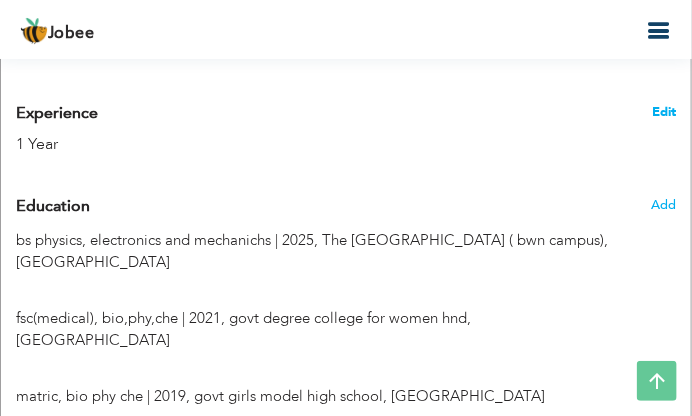 click on "Edit" at bounding box center [664, 112] 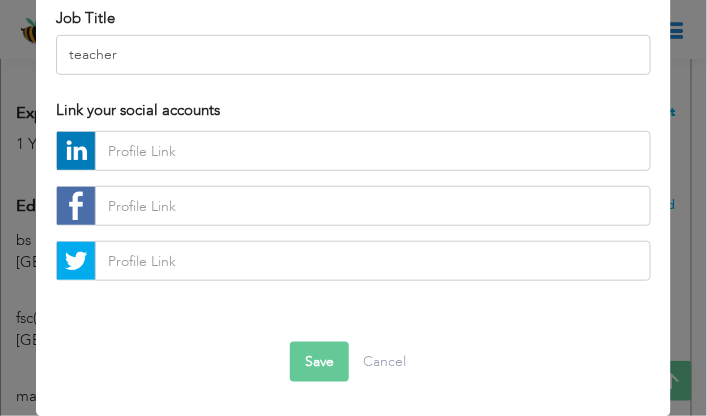 scroll, scrollTop: 0, scrollLeft: 0, axis: both 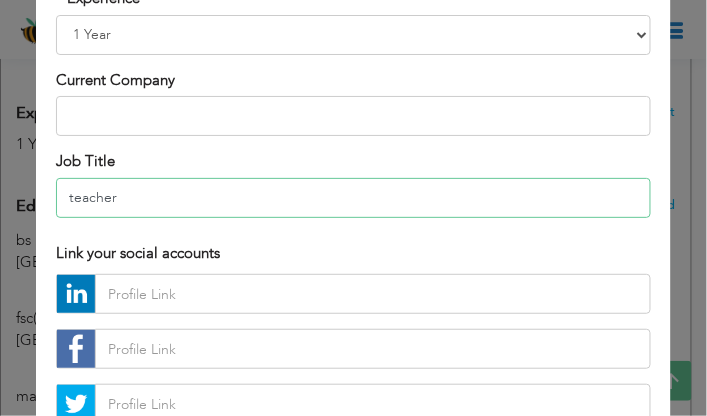 click on "teacher" at bounding box center [353, 197] 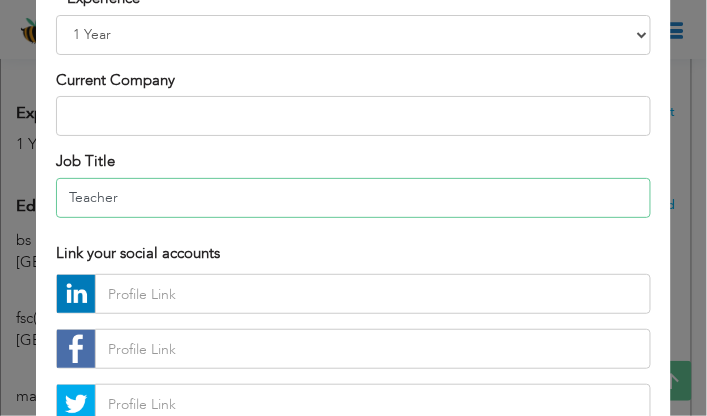 type on "Teacher" 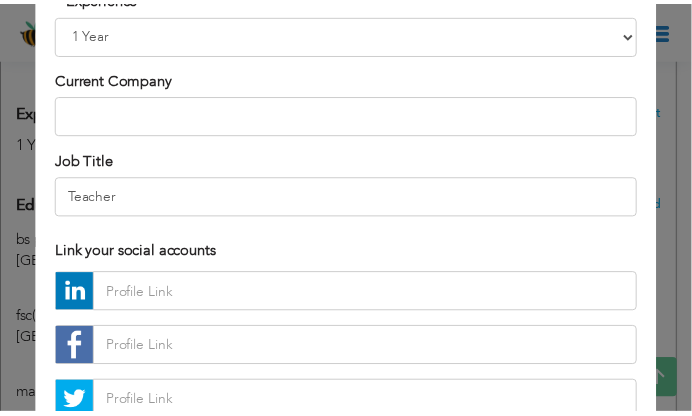 scroll, scrollTop: 844, scrollLeft: 0, axis: vertical 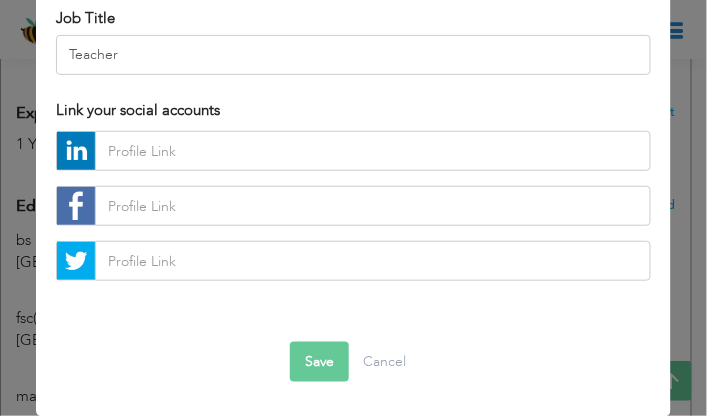 click on "Save" at bounding box center [319, 362] 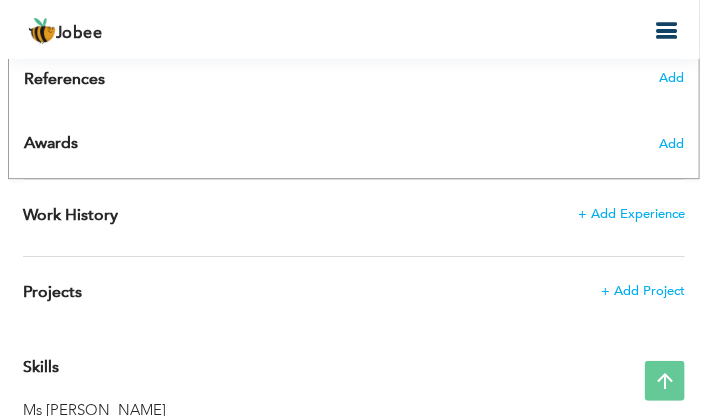 scroll, scrollTop: 1309, scrollLeft: 0, axis: vertical 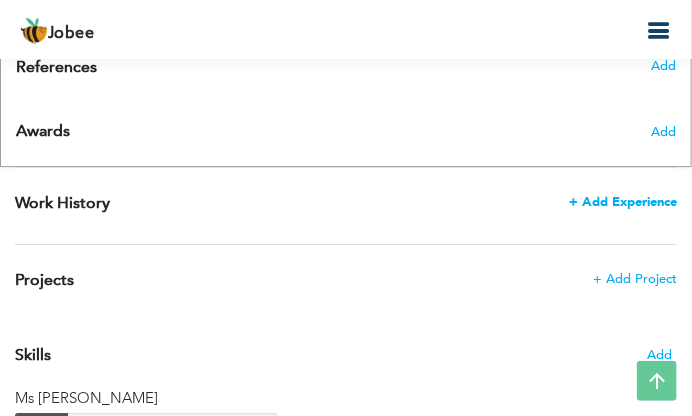 click on "+ Add Experience" at bounding box center (623, 202) 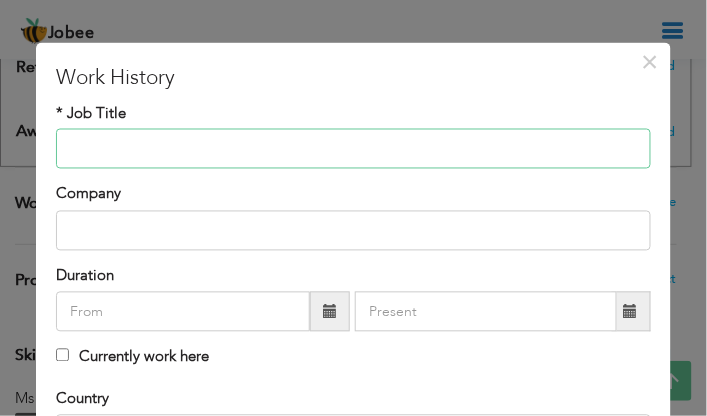 click at bounding box center (353, 149) 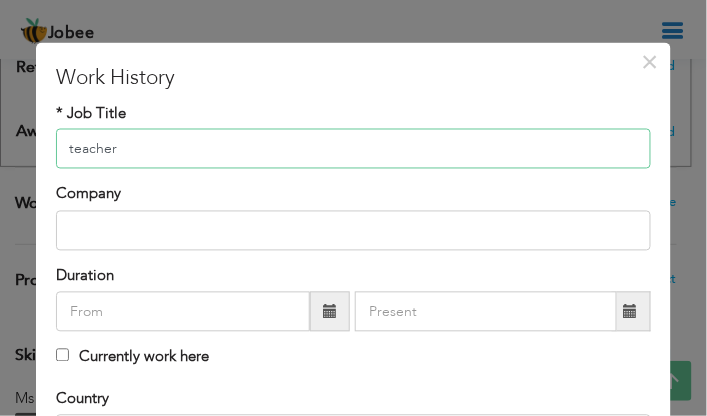 type on "teacher" 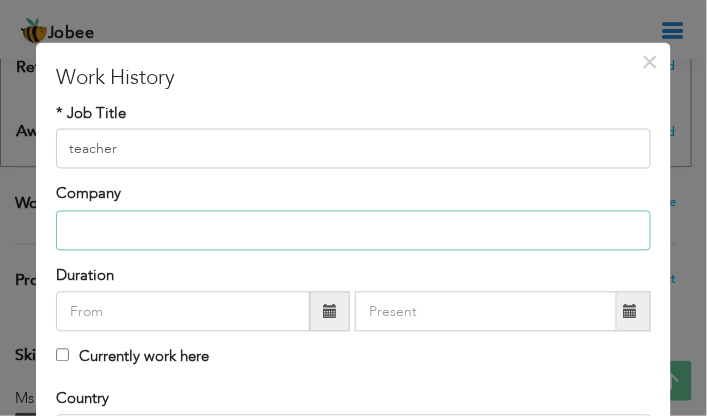 click at bounding box center (353, 230) 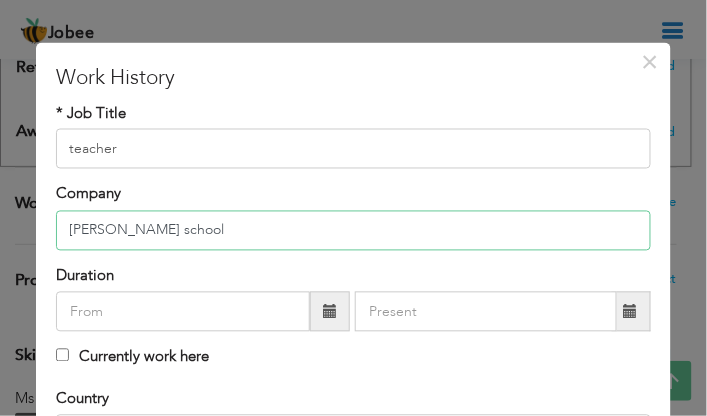 type on "[PERSON_NAME] school" 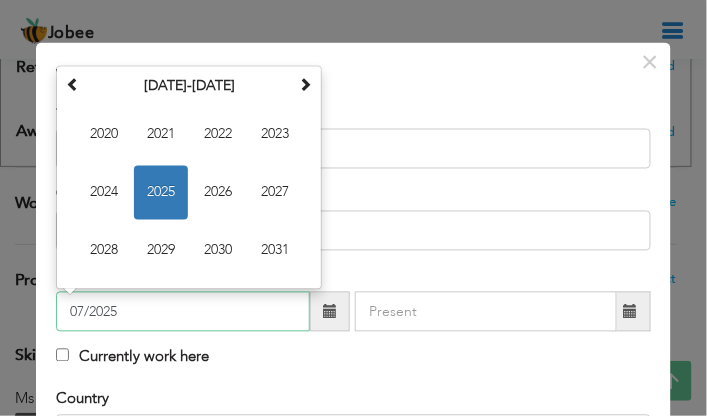 click on "07/2025" at bounding box center [183, 312] 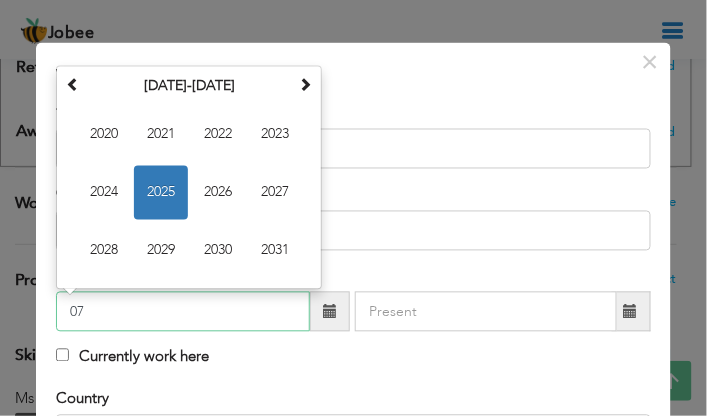 type on "0" 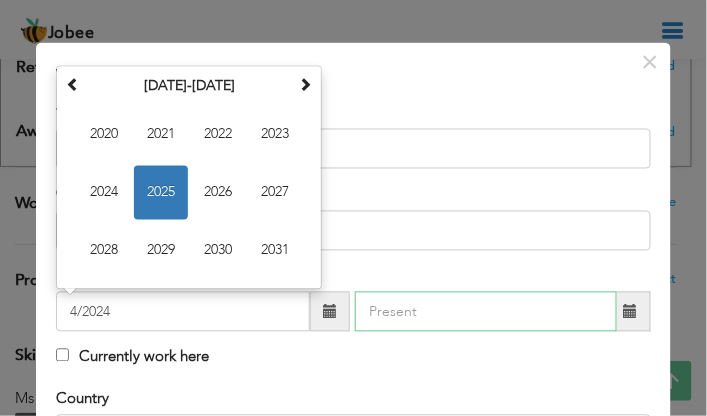 type on "04/2024" 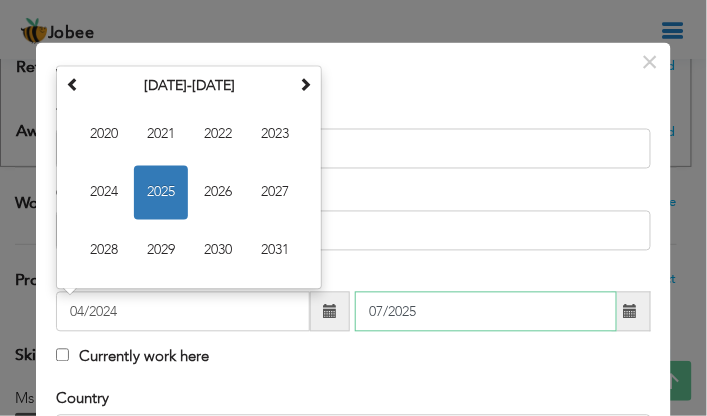 click on "07/2025" at bounding box center [485, 312] 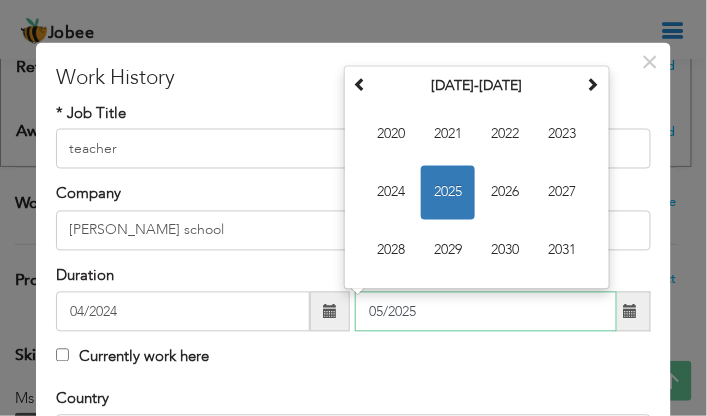 click on "05/2025" at bounding box center [485, 312] 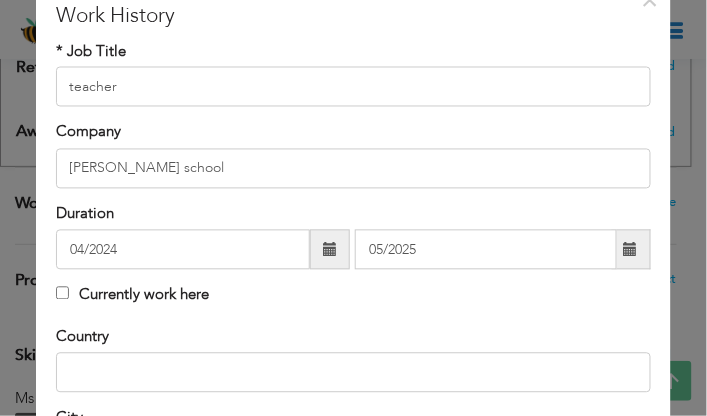 scroll, scrollTop: 89, scrollLeft: 0, axis: vertical 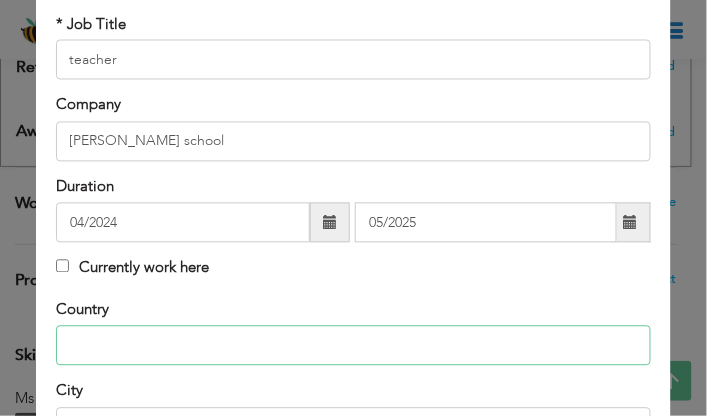 click at bounding box center [353, 346] 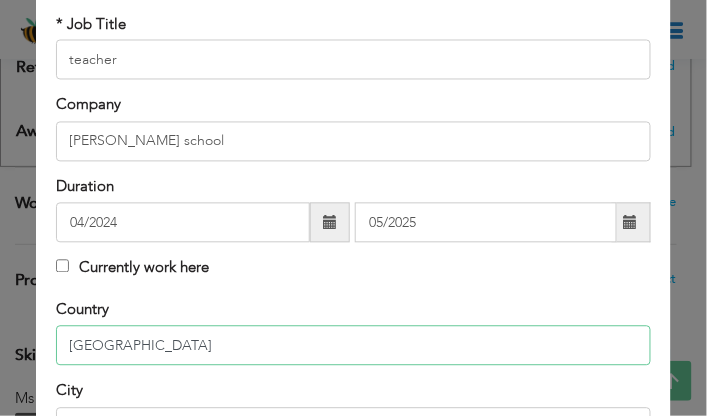 type on "[GEOGRAPHIC_DATA]" 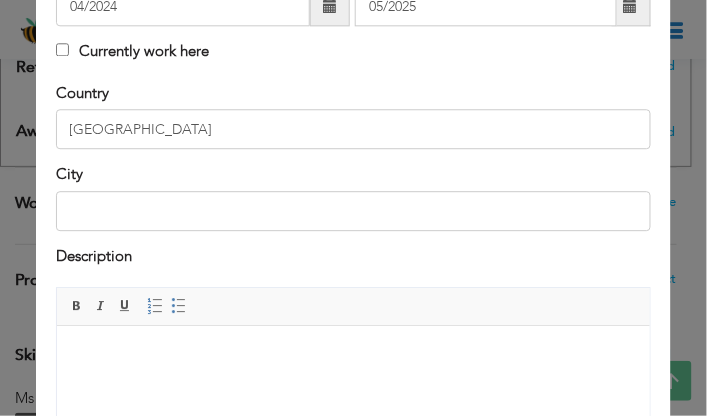 scroll, scrollTop: 364, scrollLeft: 0, axis: vertical 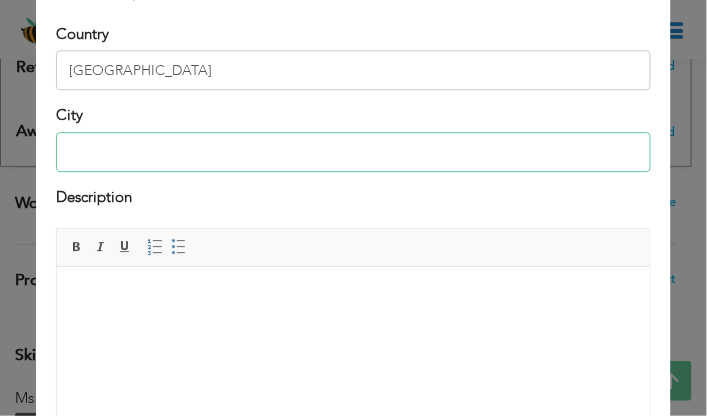 click at bounding box center (353, 152) 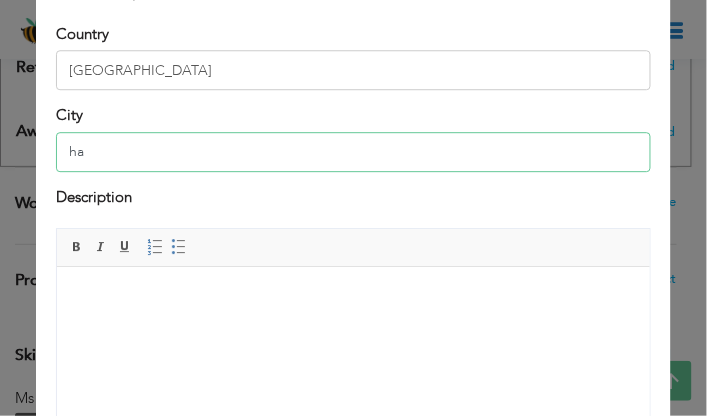 type on "h" 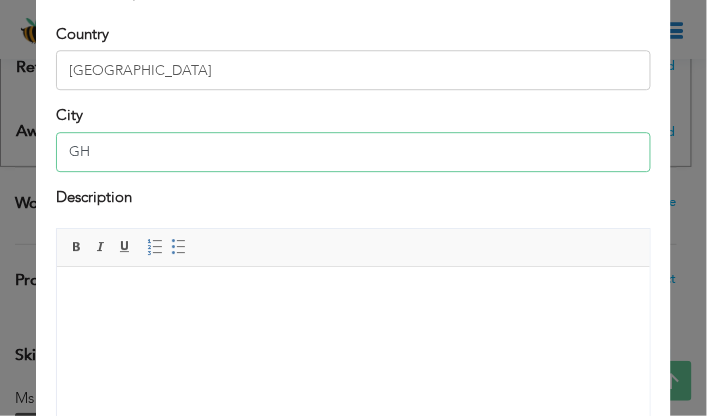 type on "G" 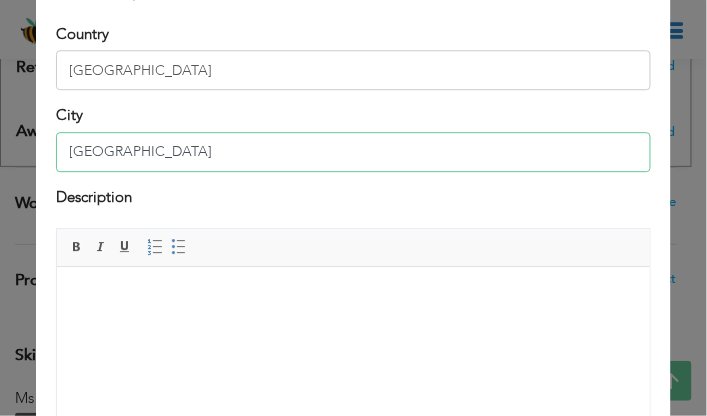 type on "[GEOGRAPHIC_DATA]" 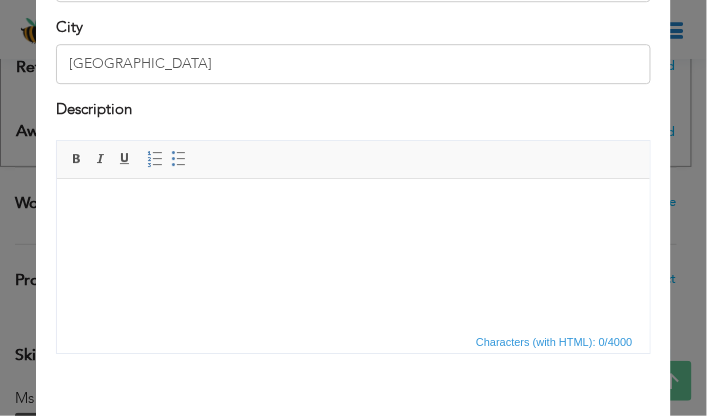 scroll, scrollTop: 535, scrollLeft: 0, axis: vertical 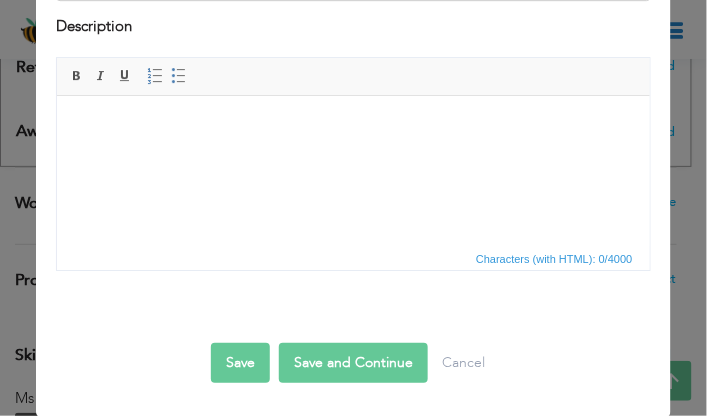 click on "Save" at bounding box center (240, 364) 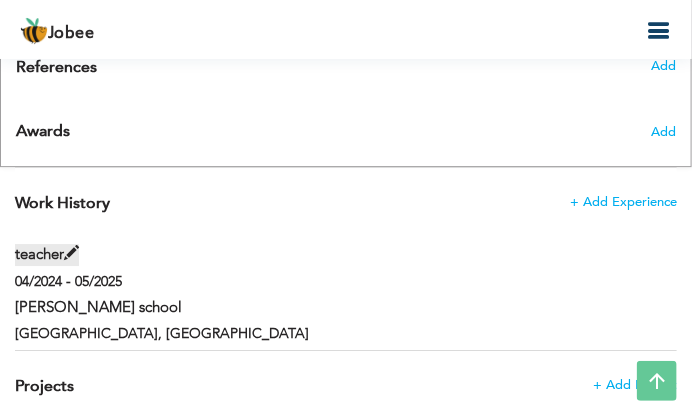 click at bounding box center (71, 253) 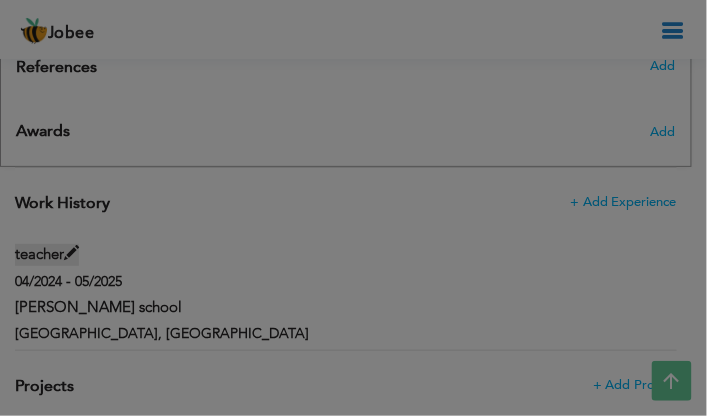 scroll, scrollTop: 0, scrollLeft: 0, axis: both 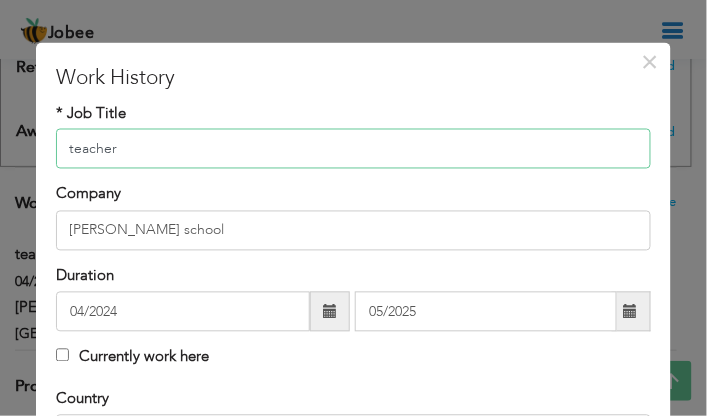 click on "teacher" at bounding box center (353, 149) 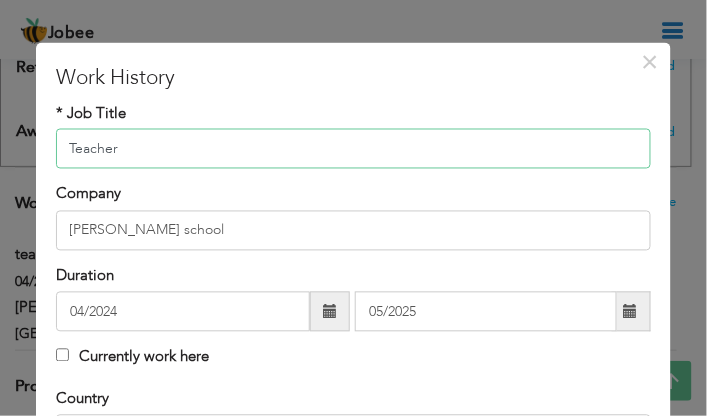 type on "Teacher" 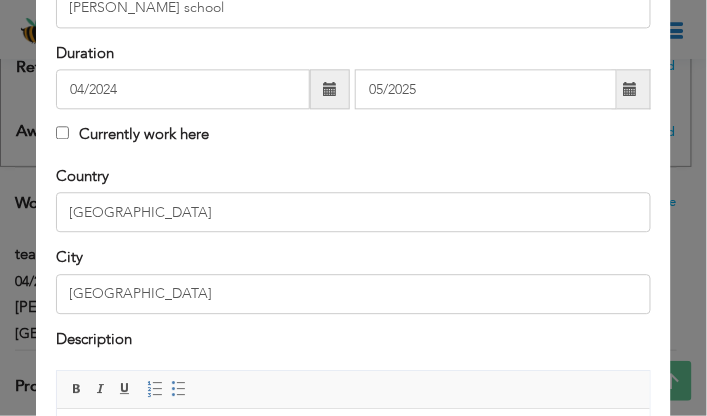 scroll, scrollTop: 367, scrollLeft: 0, axis: vertical 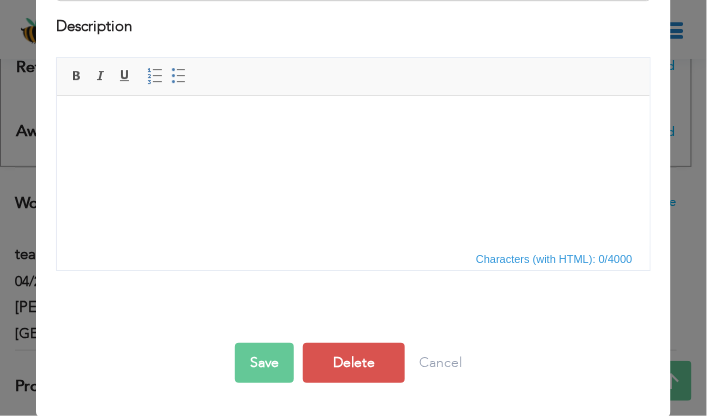 click on "Save" at bounding box center (264, 364) 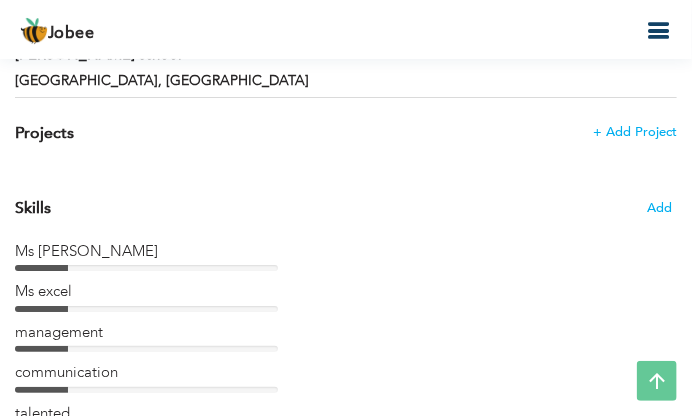 scroll, scrollTop: 1584, scrollLeft: 0, axis: vertical 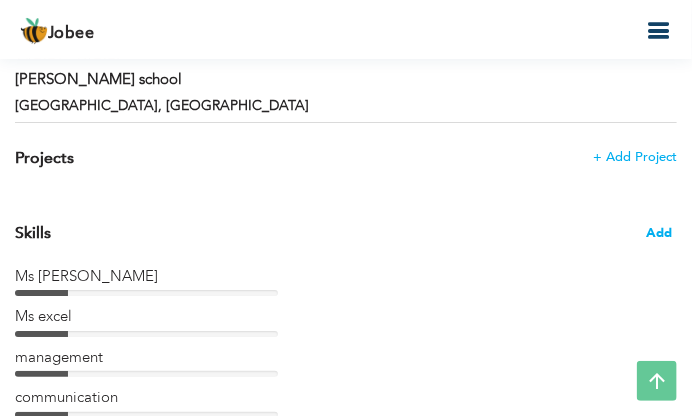 click on "Add" at bounding box center (659, 233) 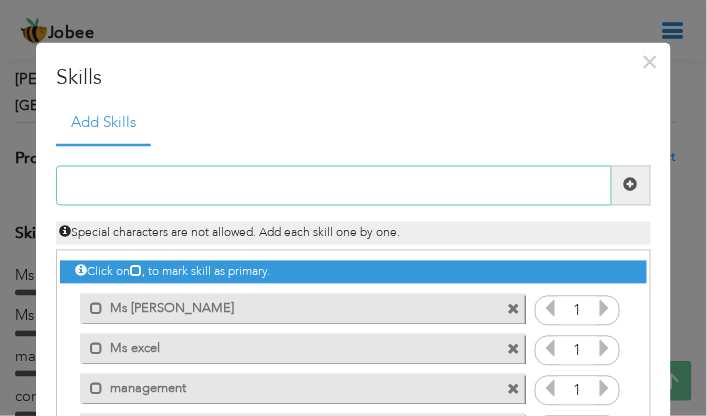 click at bounding box center (333, 185) 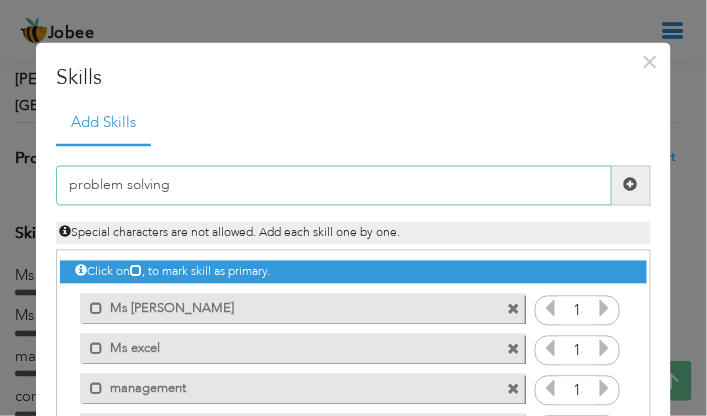 type on "problem solving" 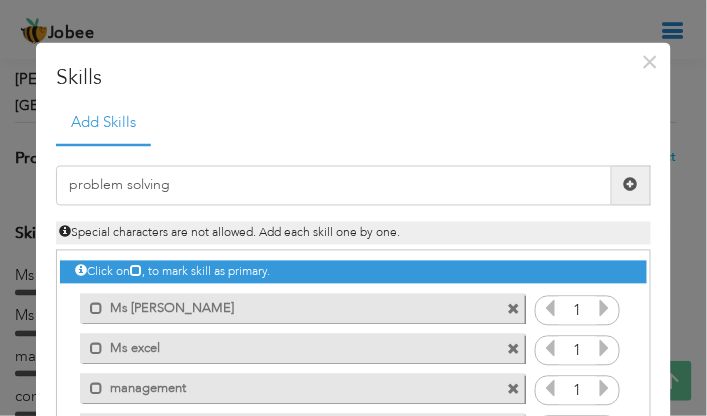 click at bounding box center (631, 185) 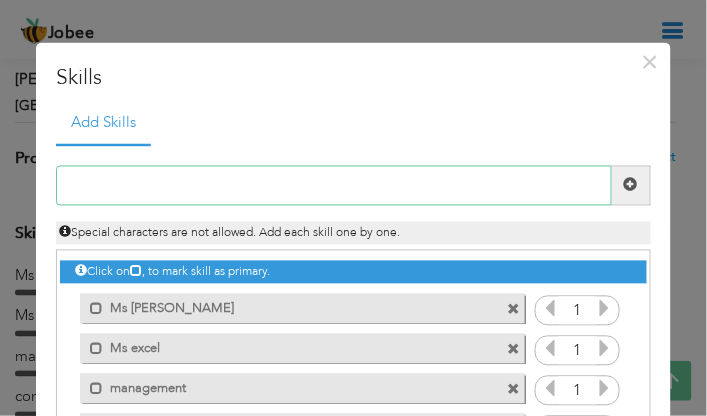 click at bounding box center (333, 185) 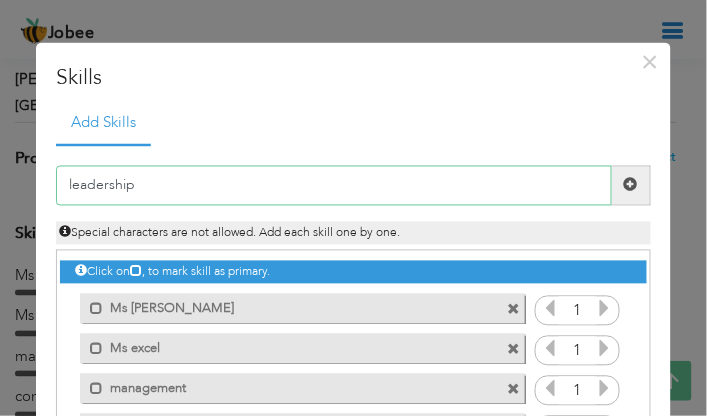 type on "leadership" 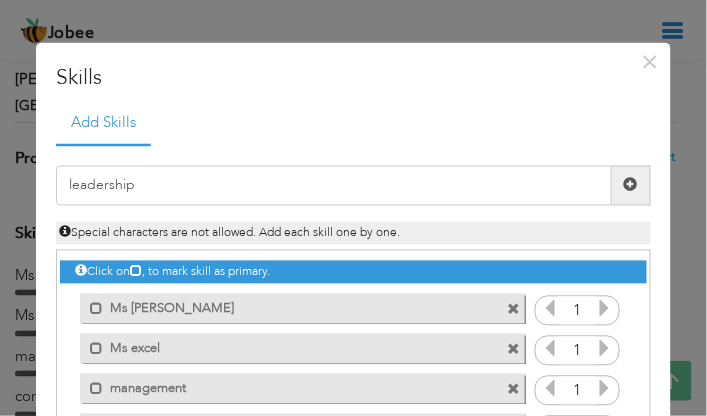 click at bounding box center [631, 185] 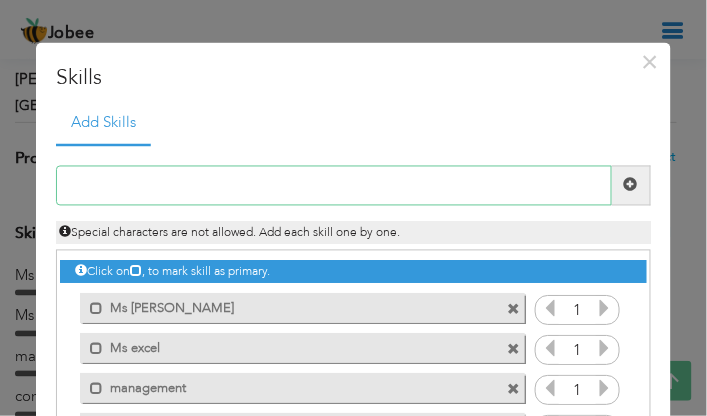 click at bounding box center (333, 185) 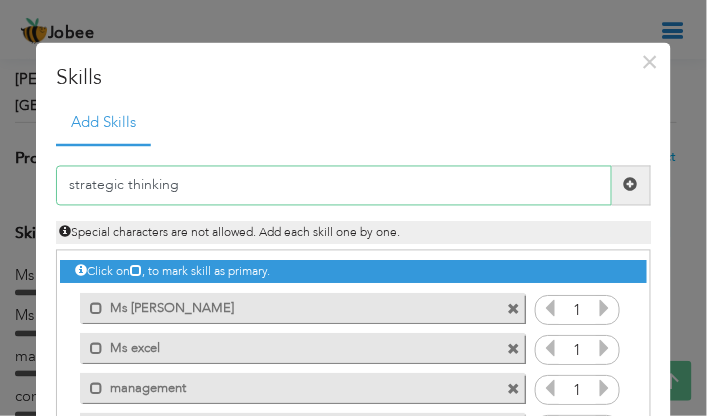type on "strategic thinking" 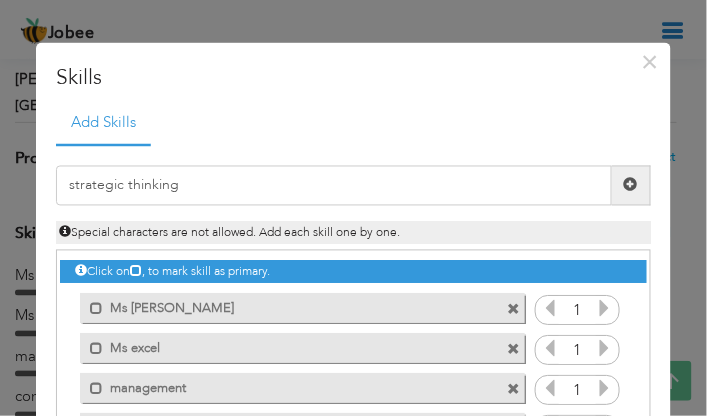 click at bounding box center (631, 185) 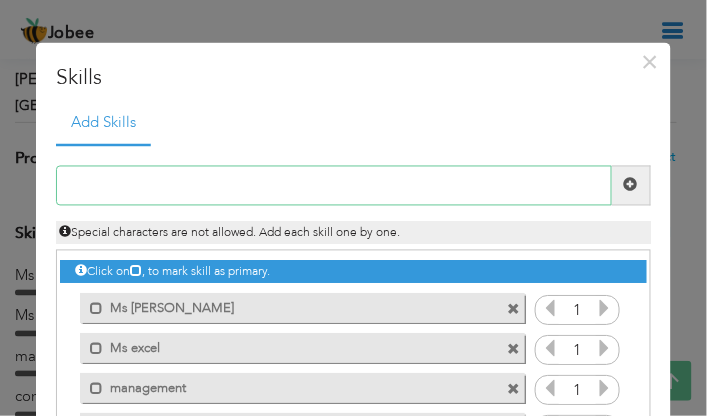 click at bounding box center (333, 185) 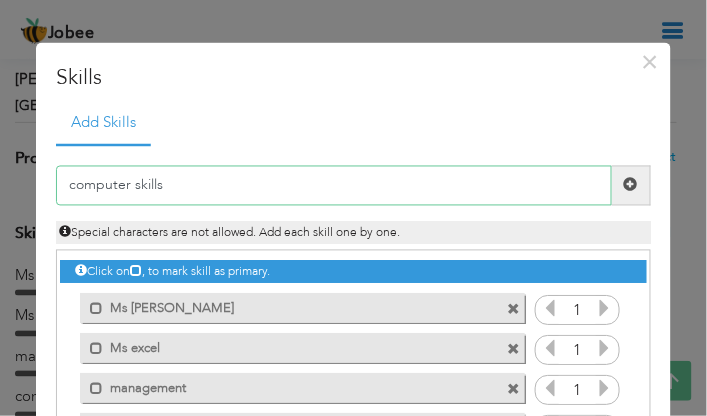 type on "computer skills" 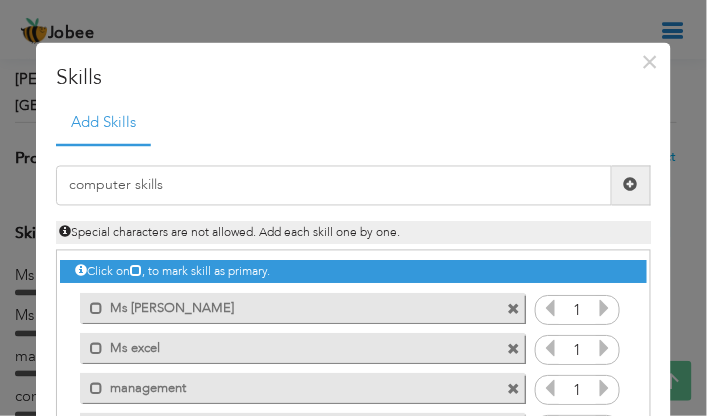 click at bounding box center (631, 185) 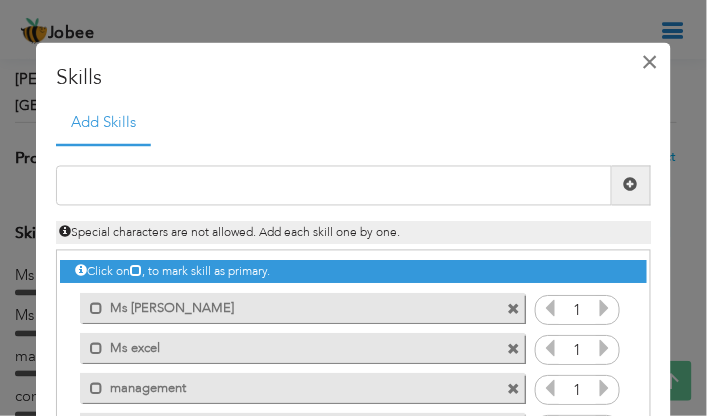 click on "×" at bounding box center (649, 62) 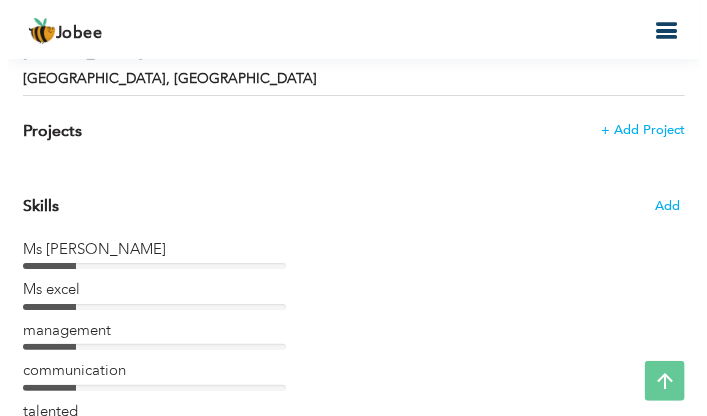 scroll, scrollTop: 1560, scrollLeft: 0, axis: vertical 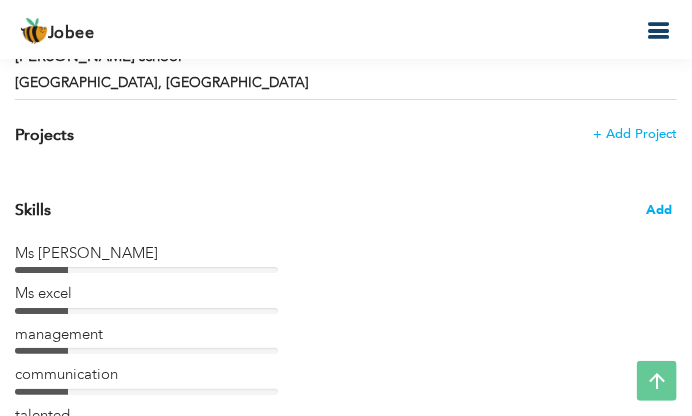click on "Add" at bounding box center (659, 210) 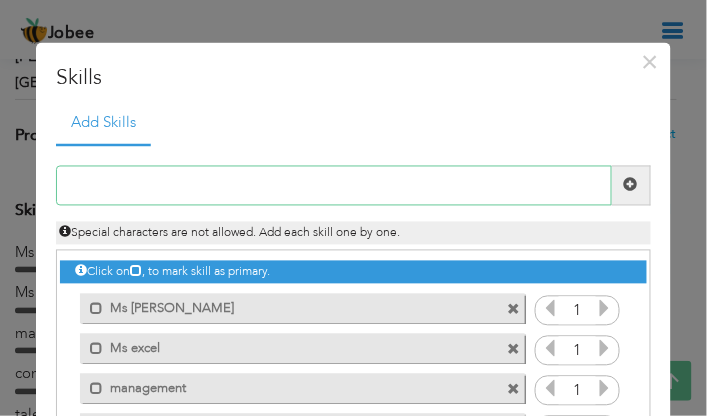 click at bounding box center [333, 185] 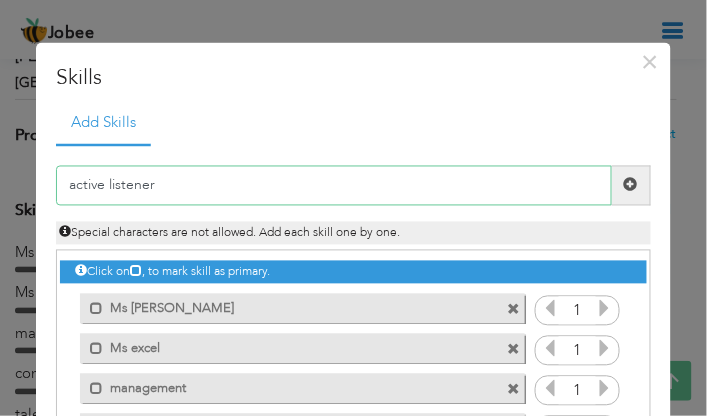 type on "active listener" 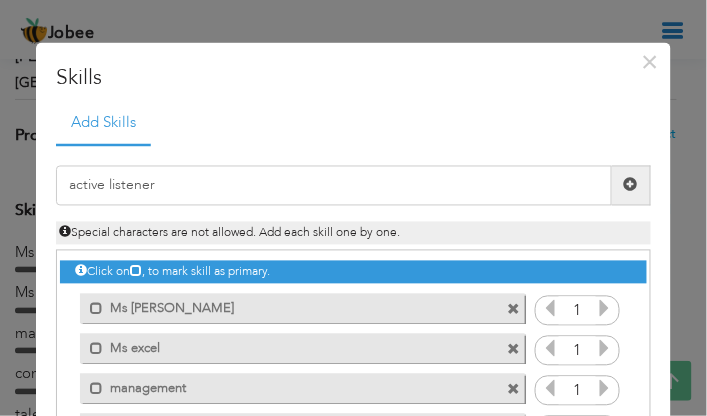 click at bounding box center [631, 185] 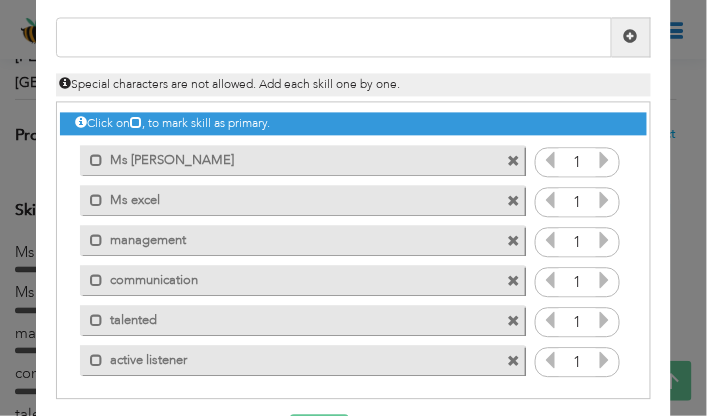 scroll, scrollTop: 152, scrollLeft: 0, axis: vertical 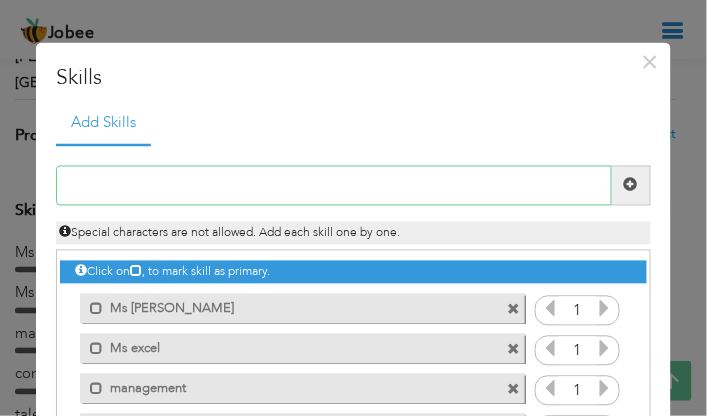 click at bounding box center (333, 185) 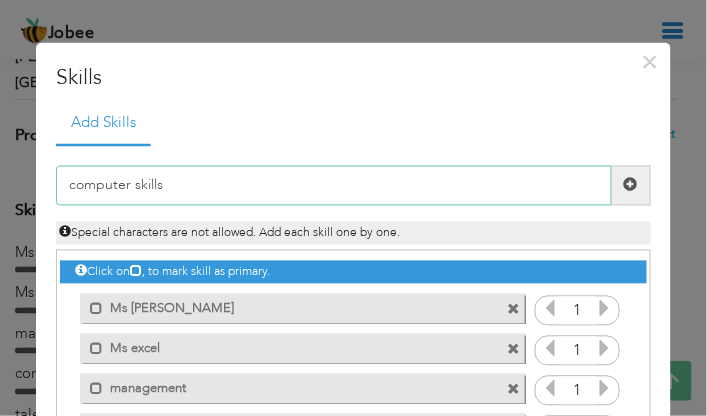 type on "computer skills" 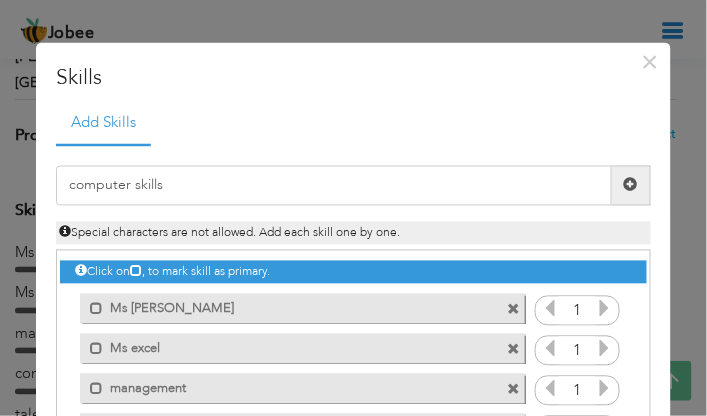 click at bounding box center (631, 185) 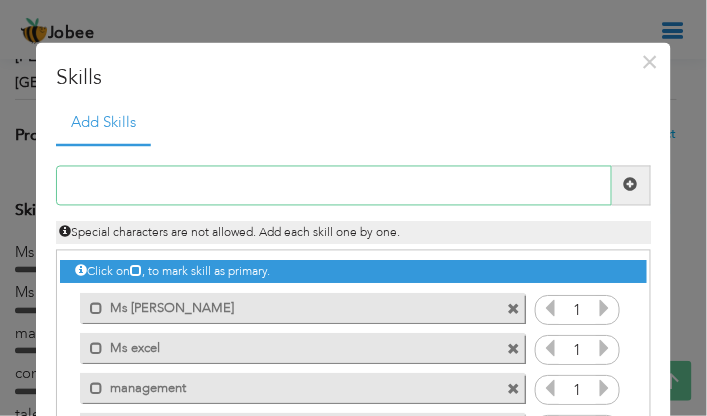 click at bounding box center (333, 185) 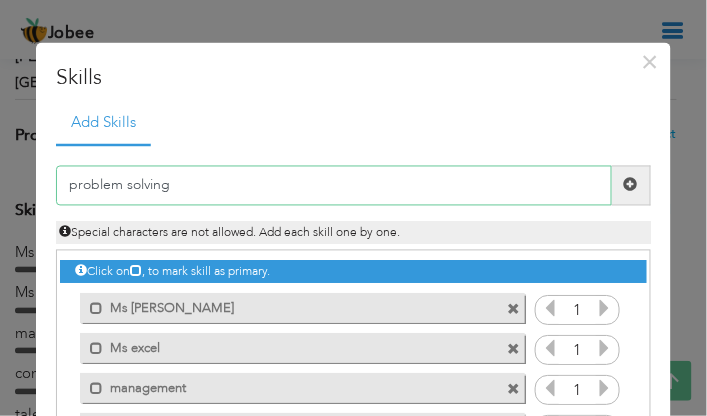 type on "problem solving" 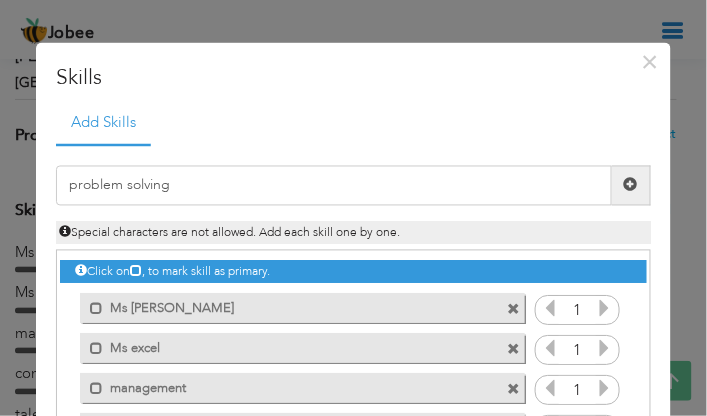 click at bounding box center (631, 185) 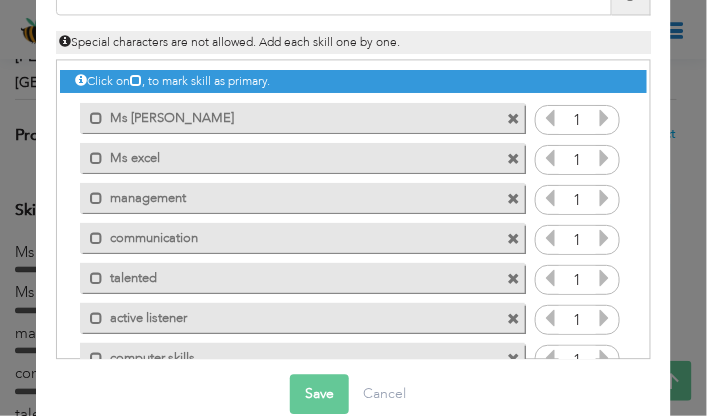 scroll, scrollTop: 222, scrollLeft: 0, axis: vertical 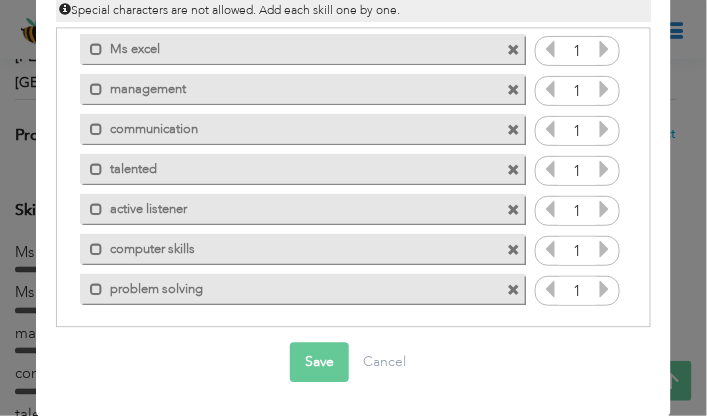 click on "Save" at bounding box center (319, 363) 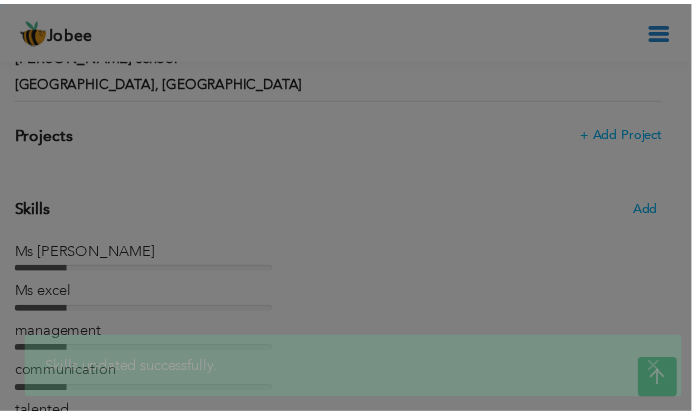 scroll, scrollTop: 0, scrollLeft: 0, axis: both 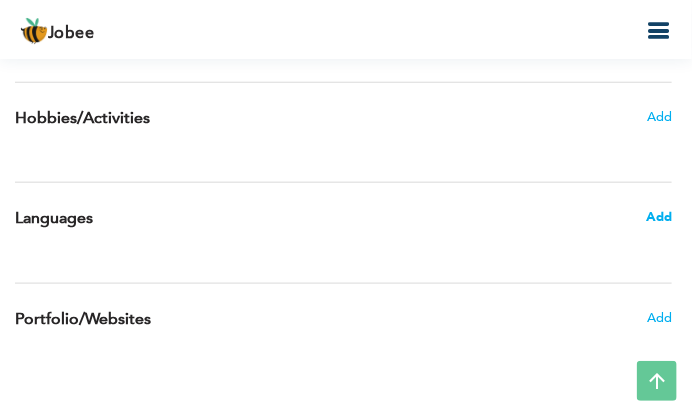 click on "Add" at bounding box center [659, 217] 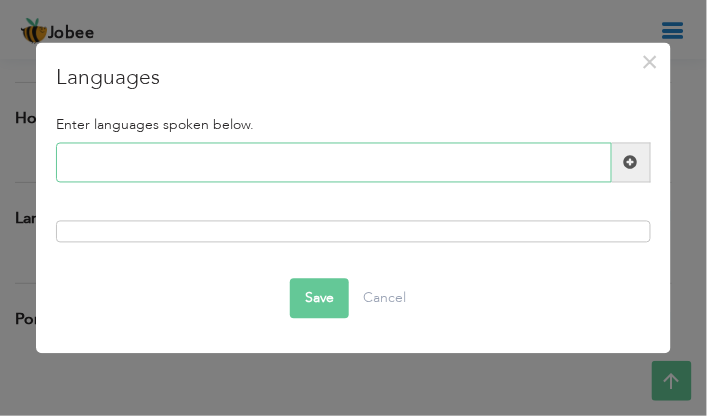 click at bounding box center [333, 163] 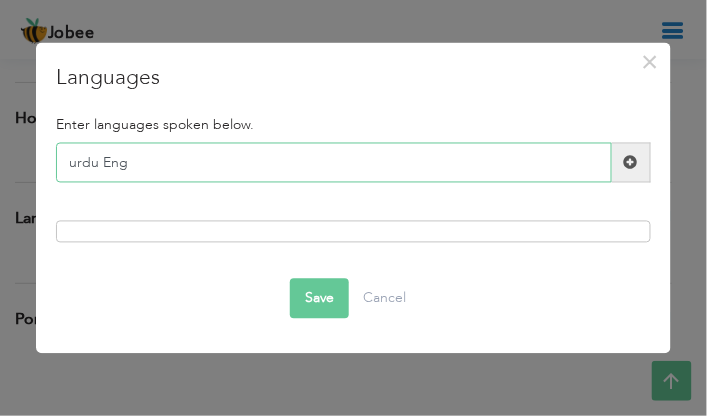 click on "urdu Eng" at bounding box center [333, 163] 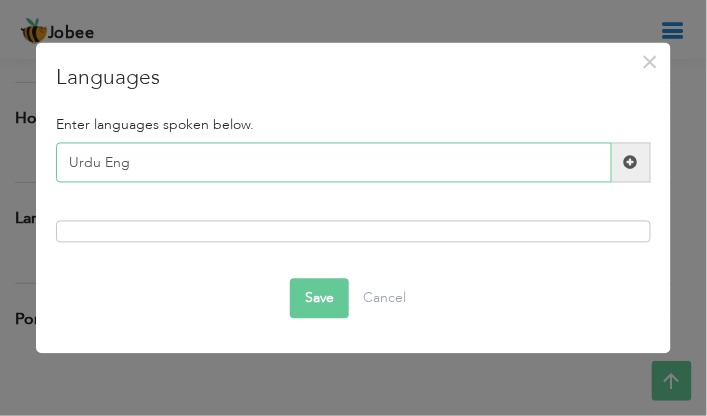 click on "Urdu Eng" at bounding box center (333, 163) 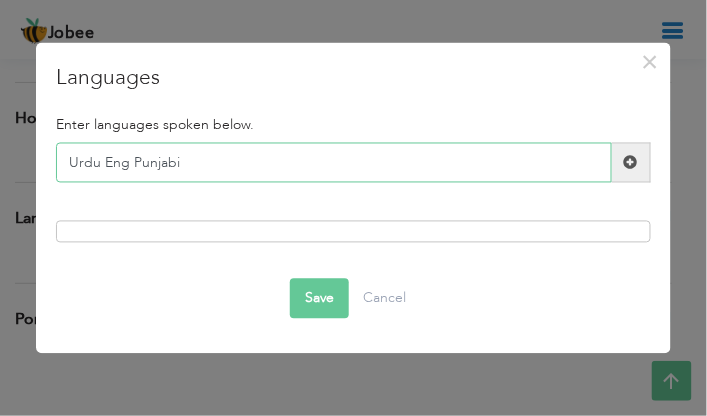 click on "Urdu Eng Punjabi" at bounding box center [333, 163] 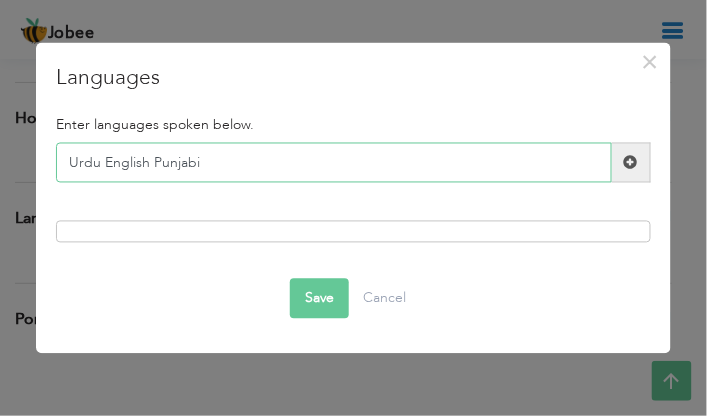 click on "Urdu English Punjabi" at bounding box center (333, 163) 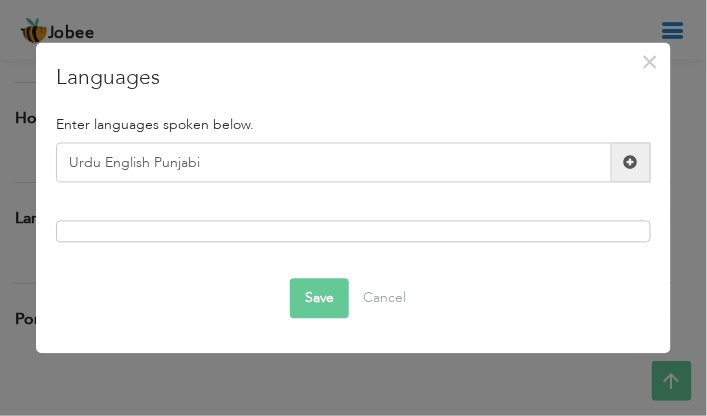 click at bounding box center [353, 231] 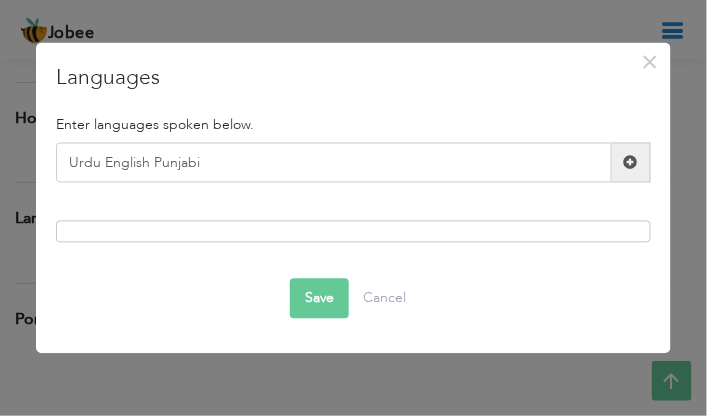 click at bounding box center [631, 162] 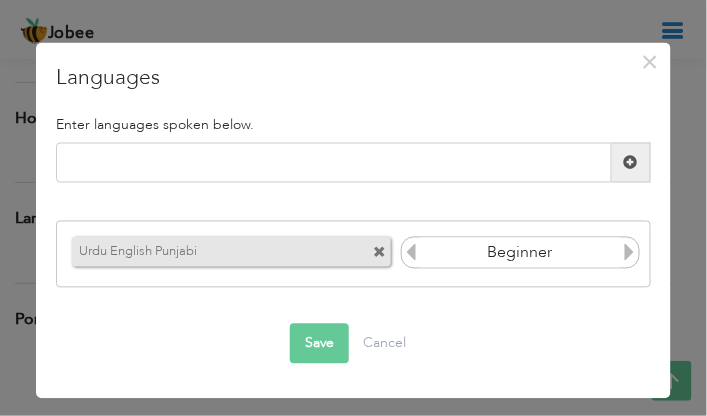 click at bounding box center (379, 252) 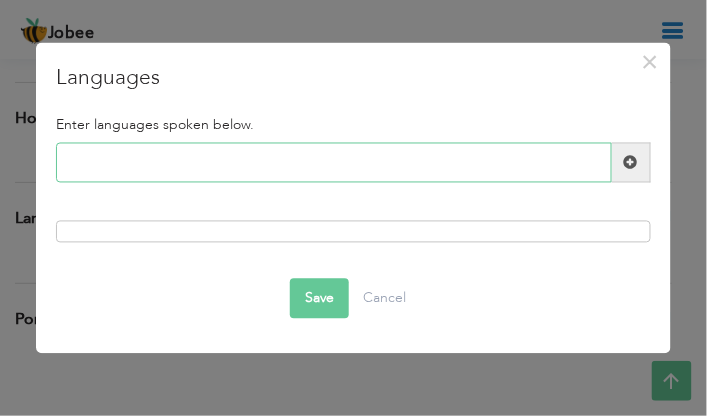 click at bounding box center [333, 163] 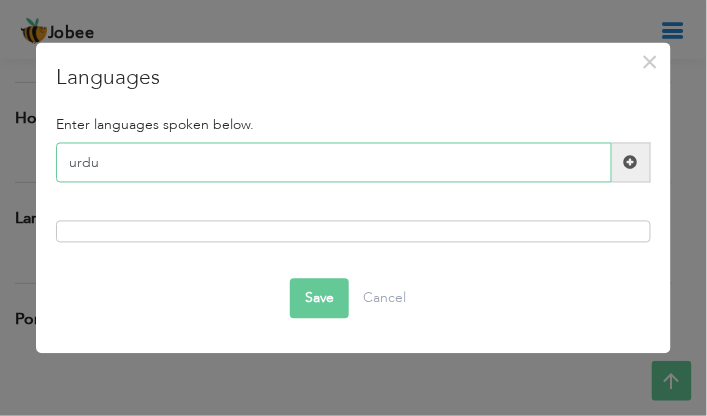 type on "urdu" 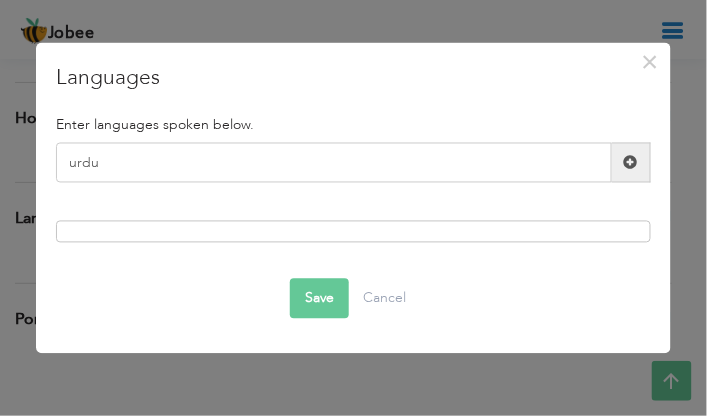 click at bounding box center [631, 162] 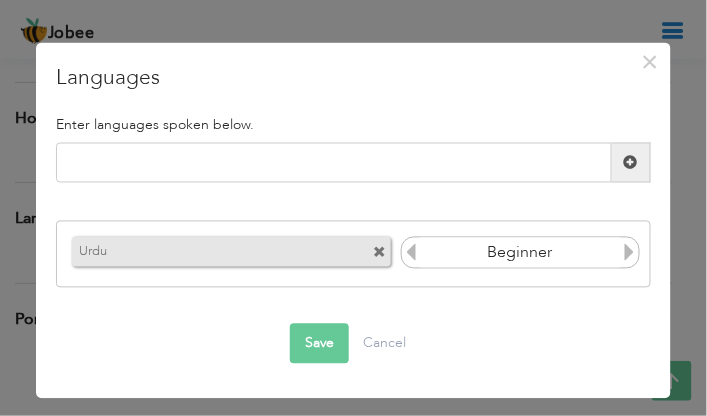 click at bounding box center (630, 252) 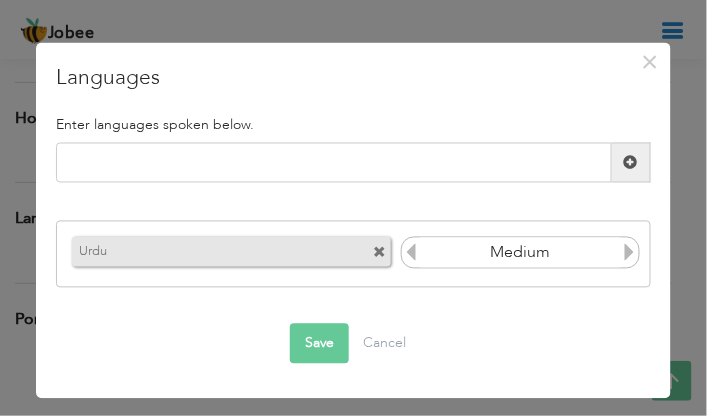 click at bounding box center (630, 252) 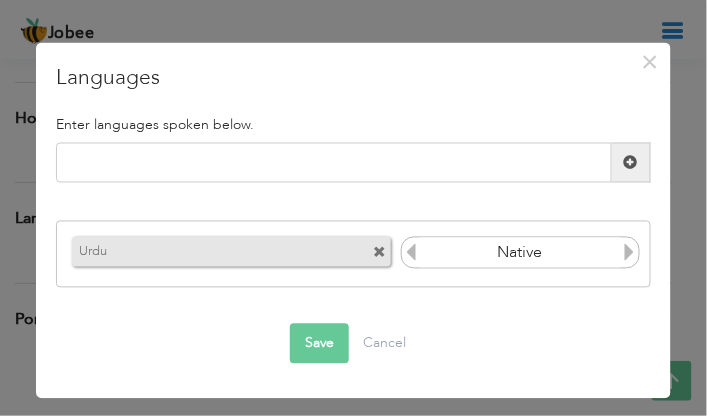 click at bounding box center (630, 252) 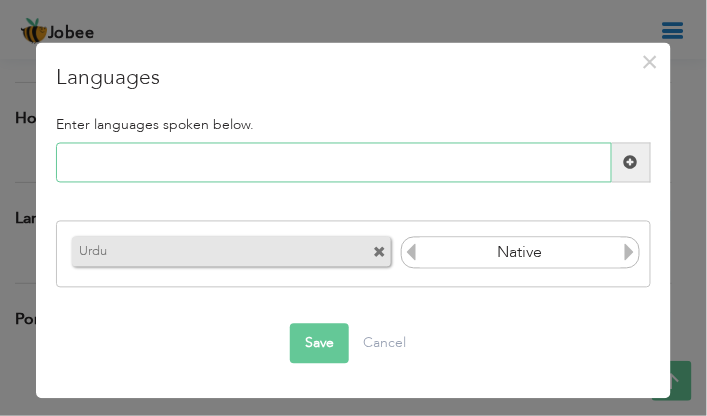 click at bounding box center (333, 163) 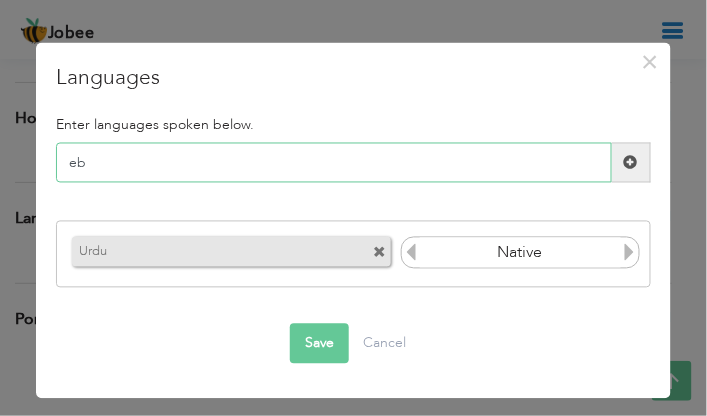 type on "e" 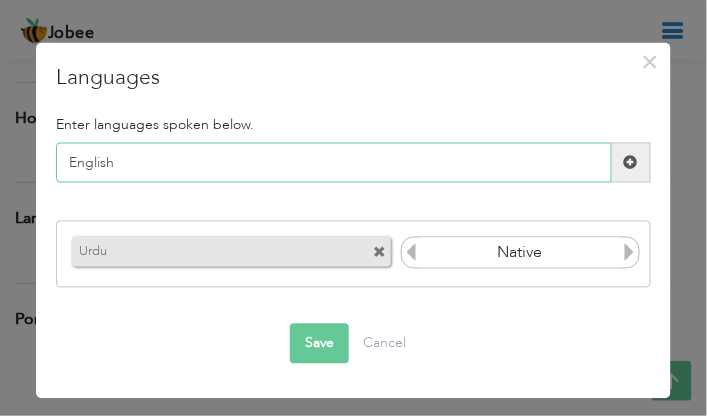 type on "English" 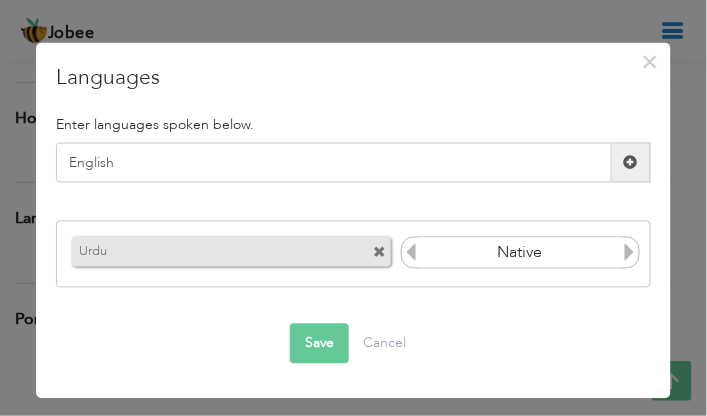 click at bounding box center [631, 162] 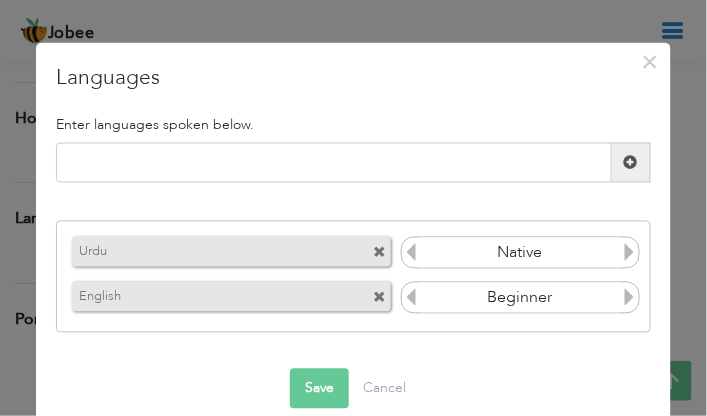 click at bounding box center (630, 297) 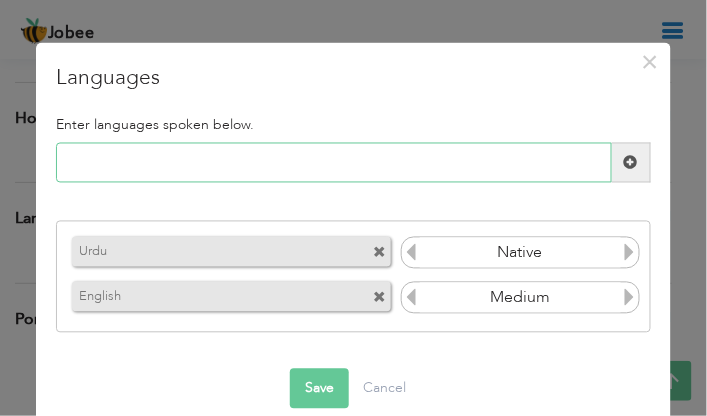 click at bounding box center (333, 163) 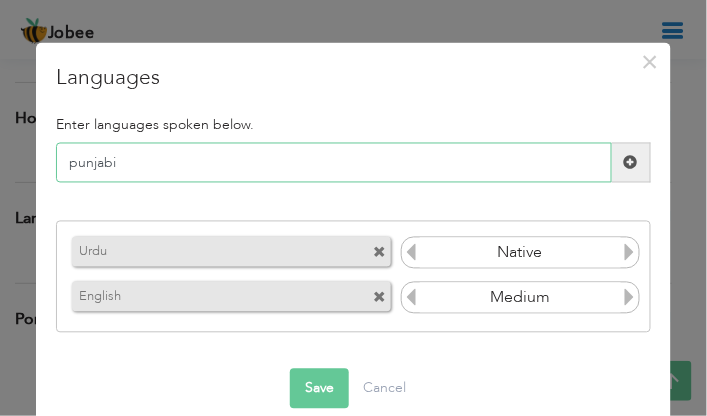 type on "punjabi" 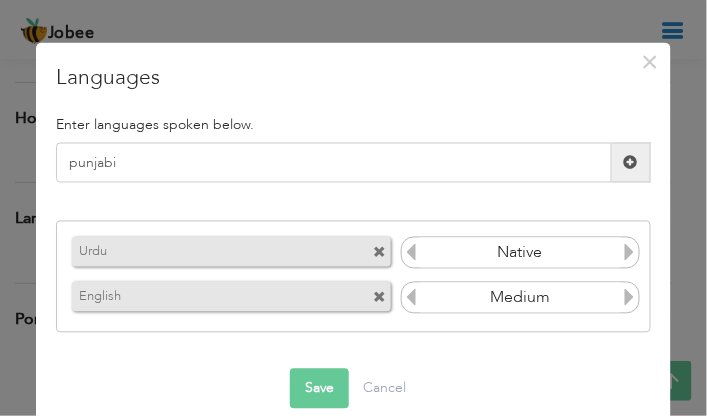 click at bounding box center (631, 162) 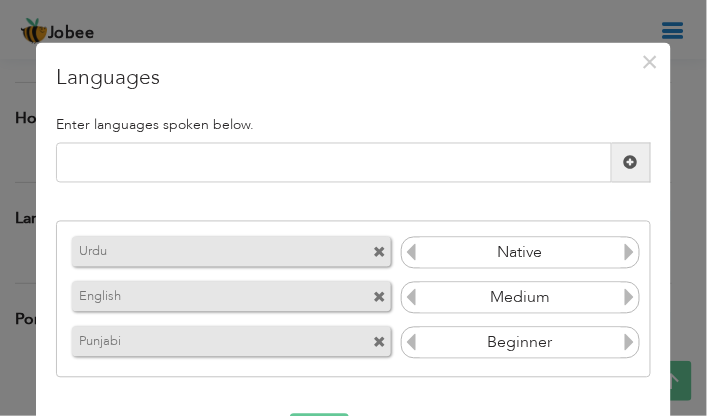 click at bounding box center (630, 252) 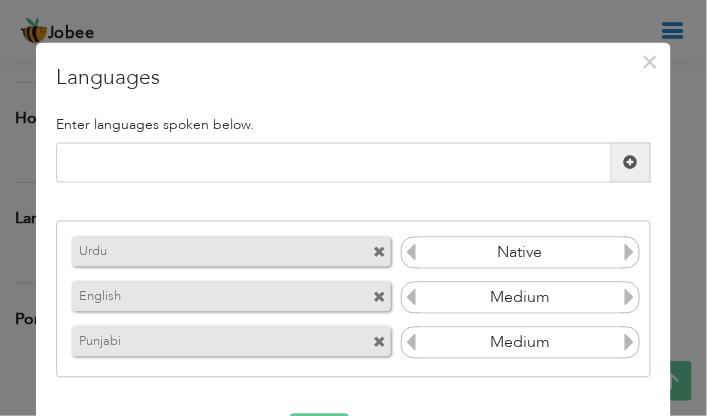 click at bounding box center (630, 342) 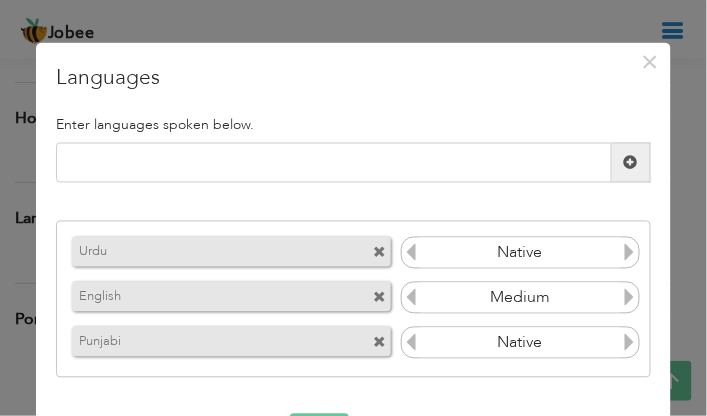 click at bounding box center [630, 342] 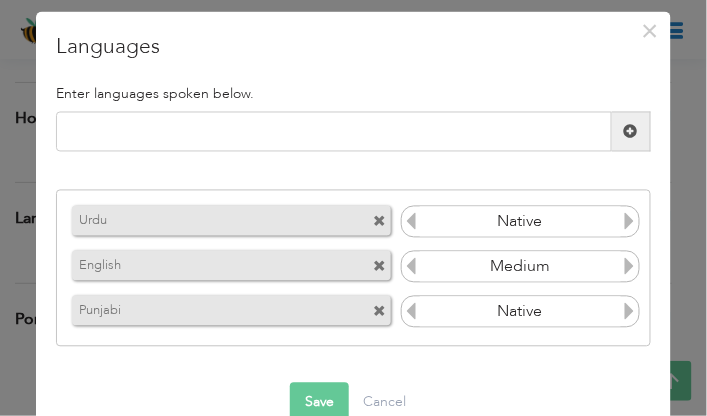 scroll, scrollTop: 34, scrollLeft: 0, axis: vertical 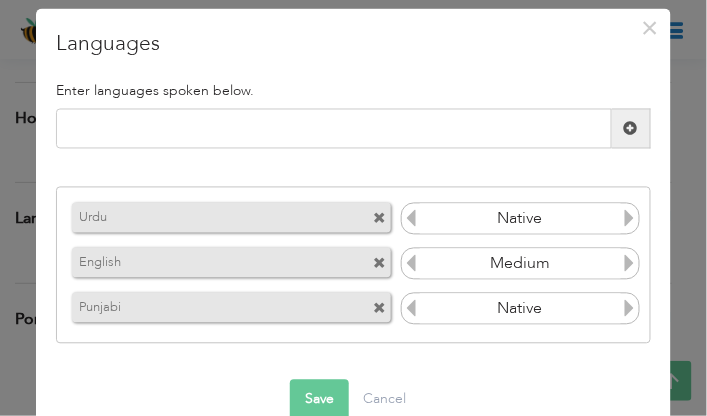 click on "Save" at bounding box center [319, 400] 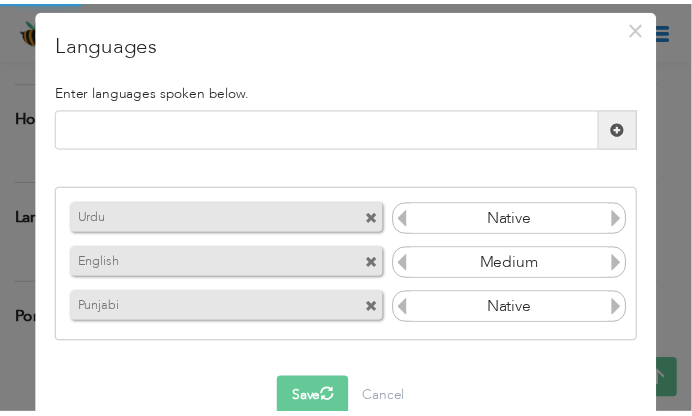 scroll, scrollTop: 0, scrollLeft: 0, axis: both 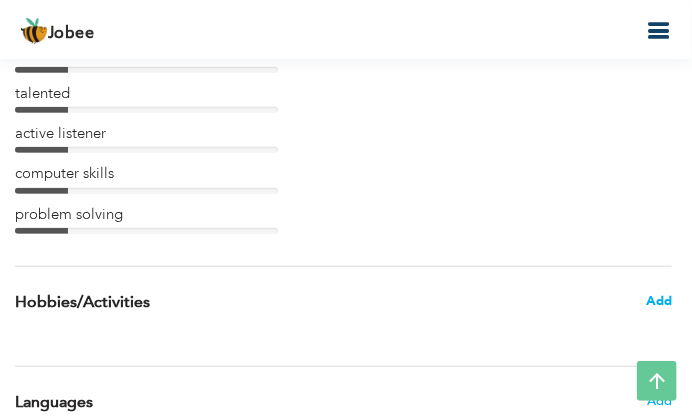 click on "Add" at bounding box center [659, 301] 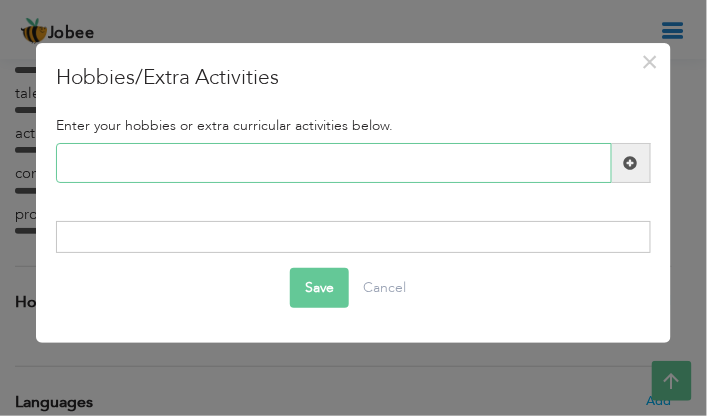 click at bounding box center (333, 163) 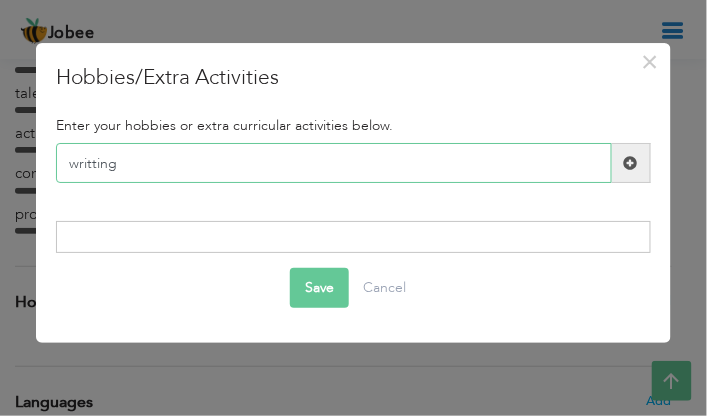 type on "writting" 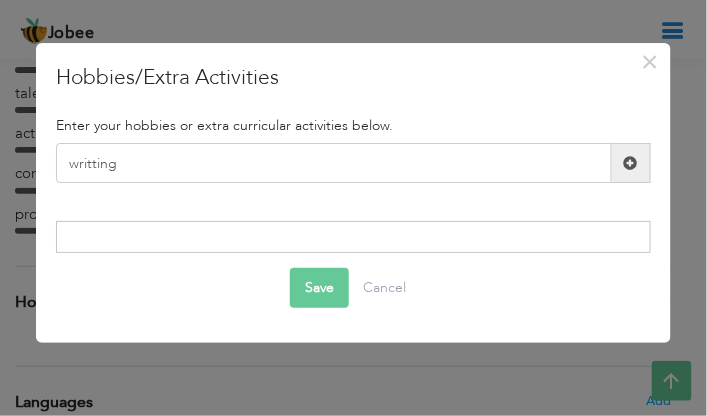 click at bounding box center (631, 163) 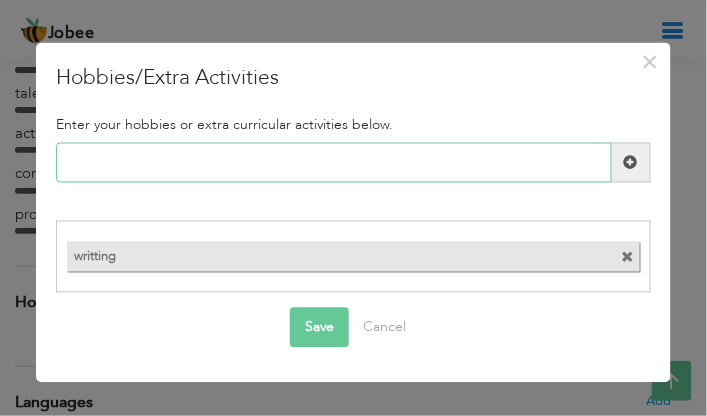 click at bounding box center [333, 163] 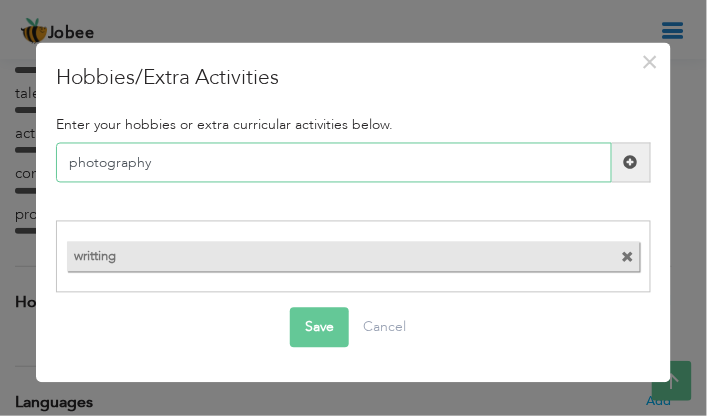 type on "photography" 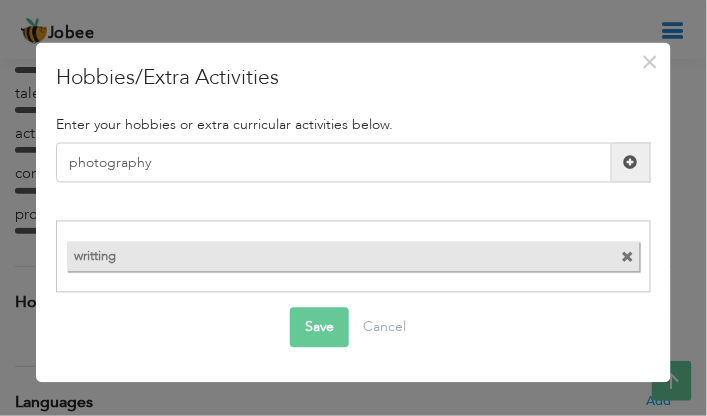 click at bounding box center (631, 163) 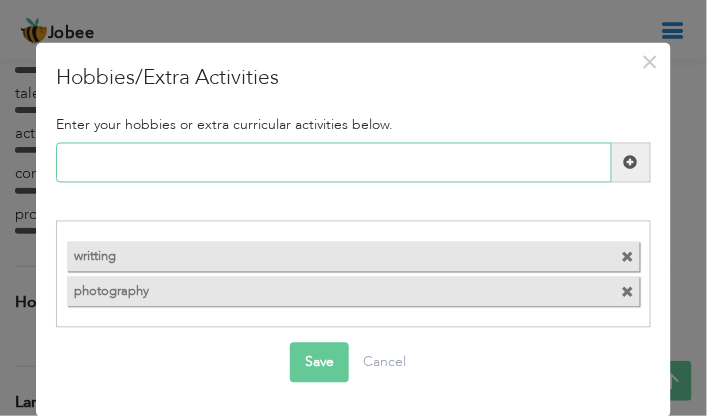 click at bounding box center [333, 163] 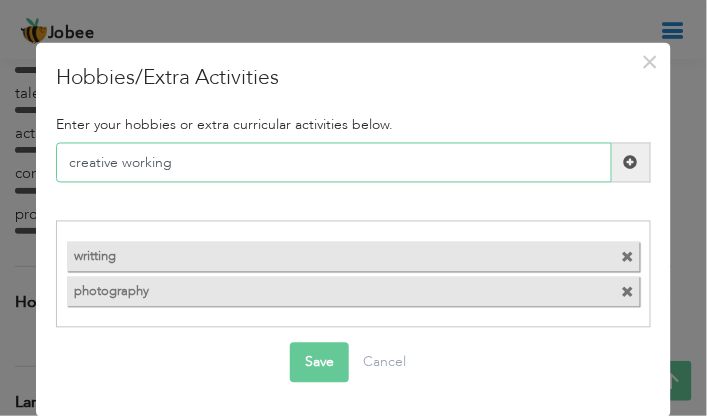 type on "creative working" 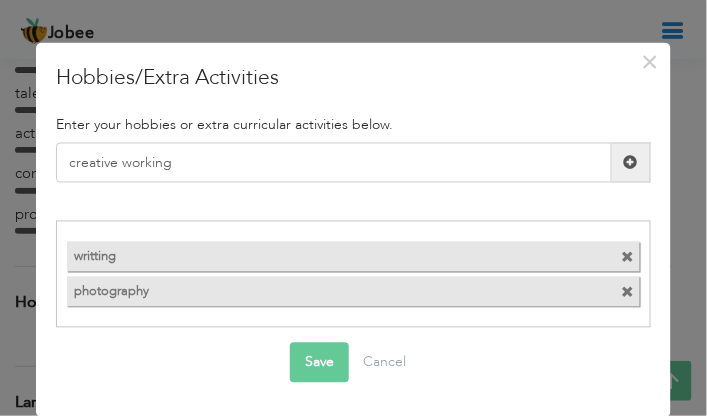 click at bounding box center (631, 162) 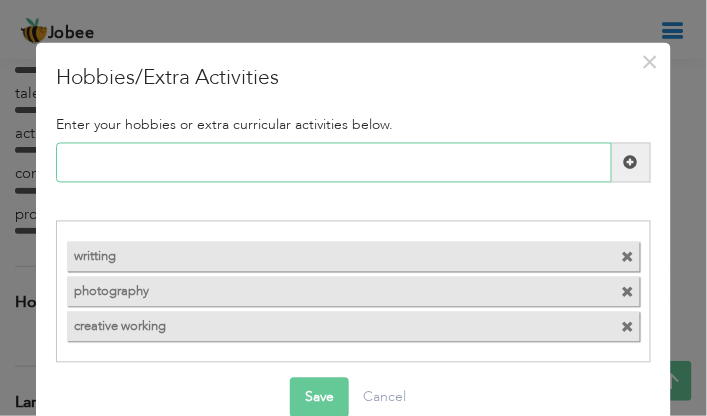 click at bounding box center (333, 163) 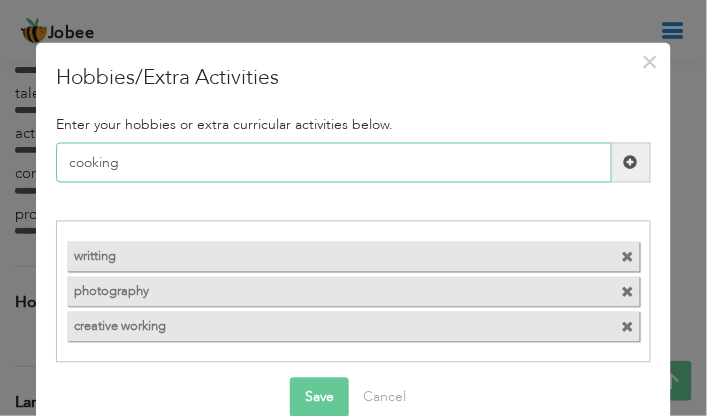 type on "cooking" 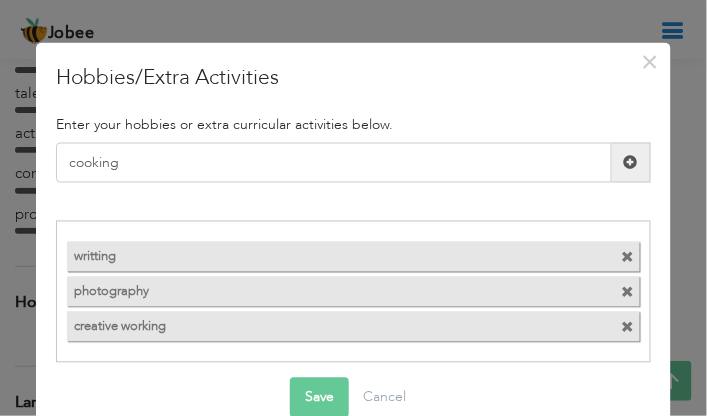 click at bounding box center [631, 162] 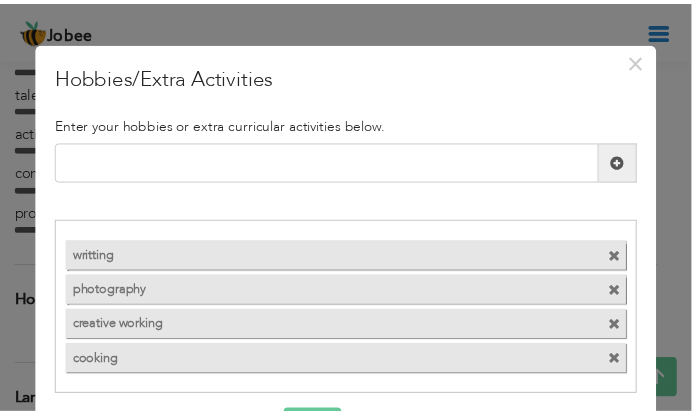 scroll, scrollTop: 69, scrollLeft: 0, axis: vertical 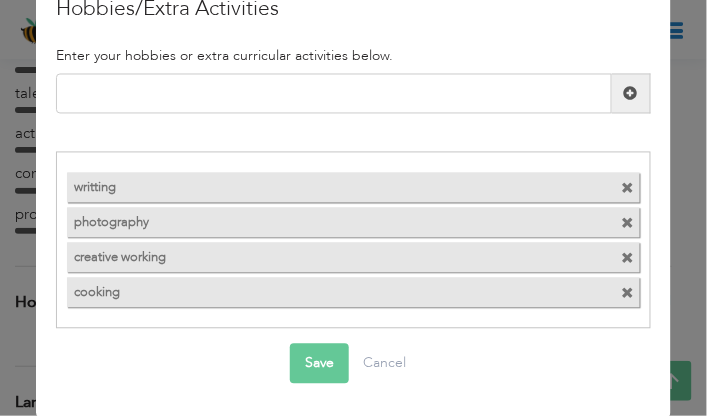 click on "Save" at bounding box center [319, 363] 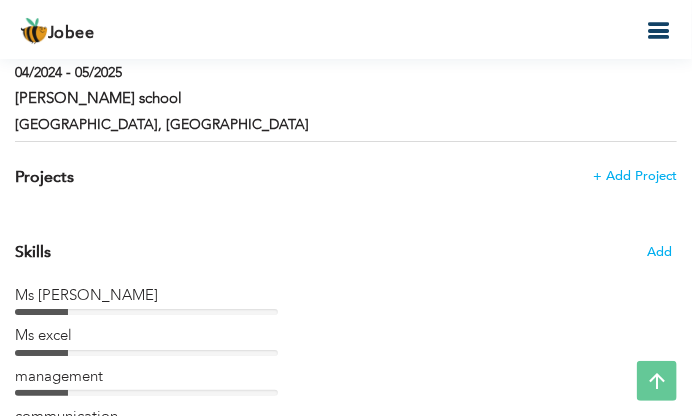 scroll, scrollTop: 1032, scrollLeft: 0, axis: vertical 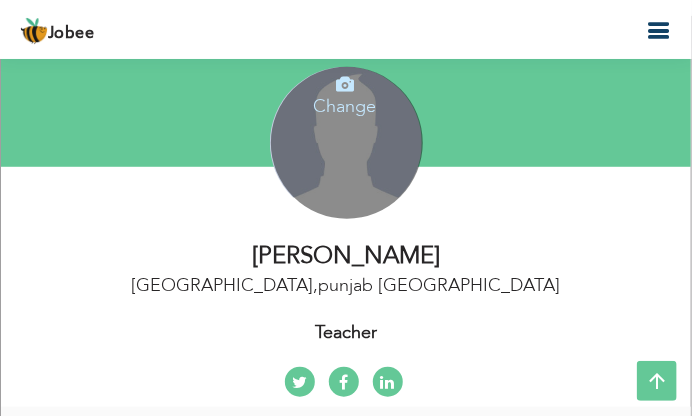 click at bounding box center (345, 84) 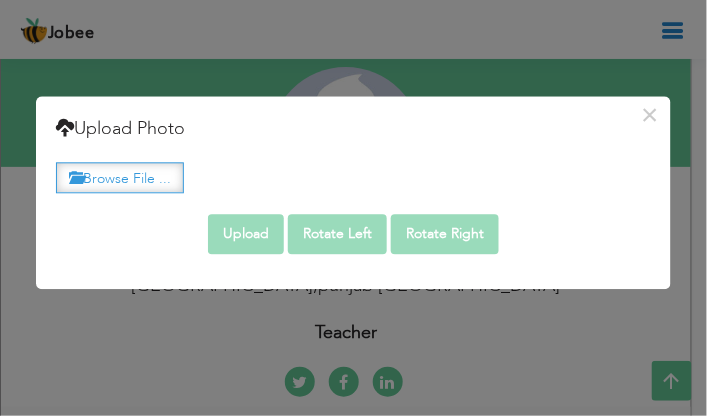 click on "Browse File ..." at bounding box center [120, 177] 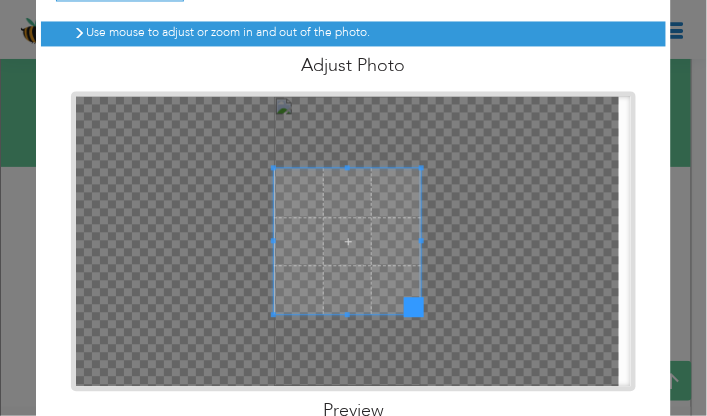 scroll, scrollTop: 150, scrollLeft: 0, axis: vertical 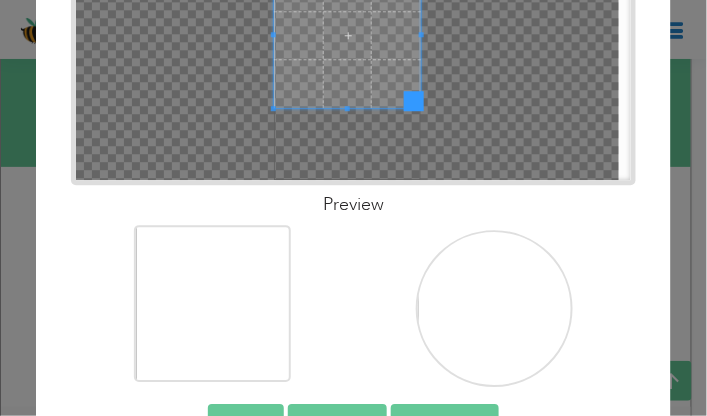 click at bounding box center (496, 311) 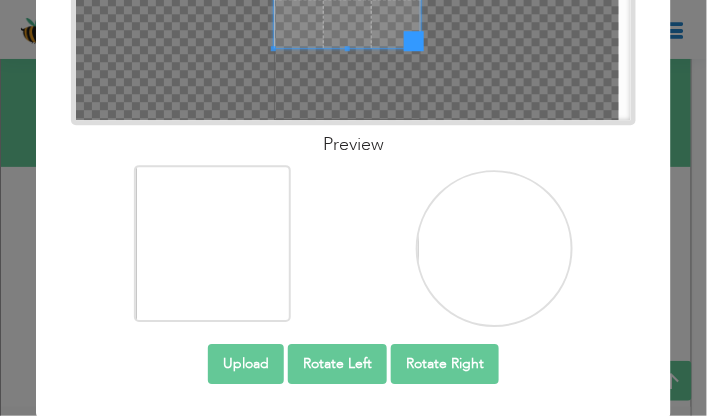 scroll, scrollTop: 344, scrollLeft: 0, axis: vertical 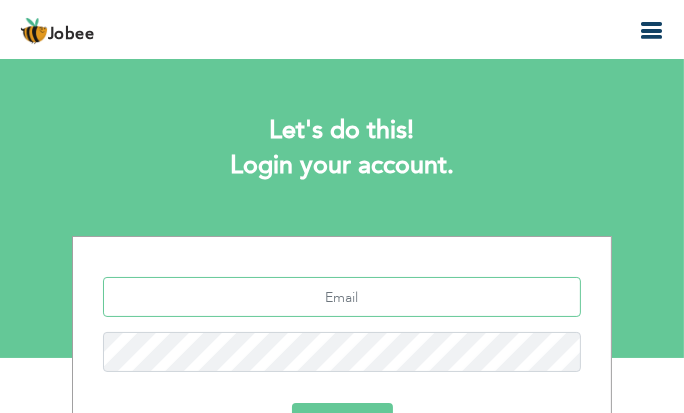 click at bounding box center (342, 297) 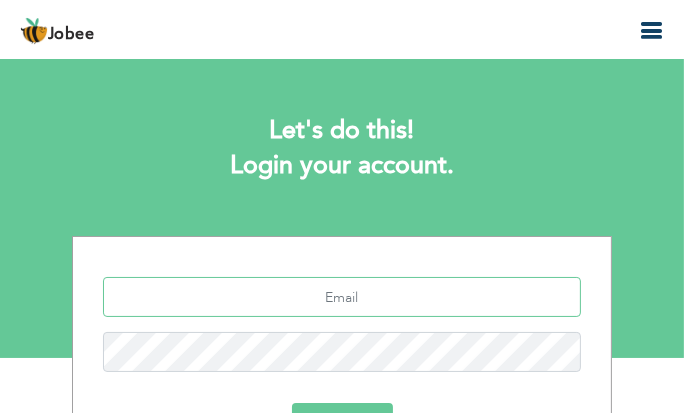 type on "[EMAIL_ADDRESS][DOMAIN_NAME]" 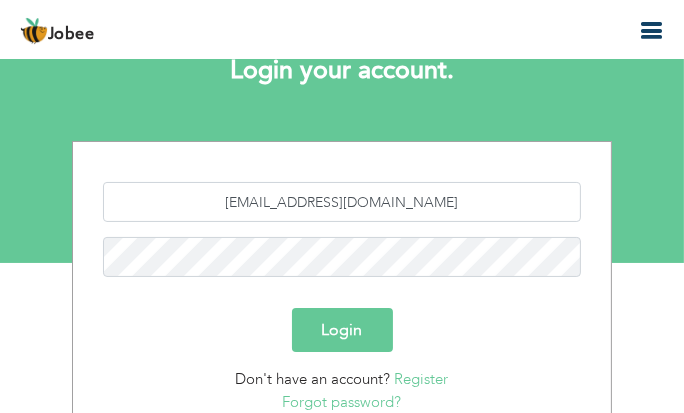 scroll, scrollTop: 106, scrollLeft: 0, axis: vertical 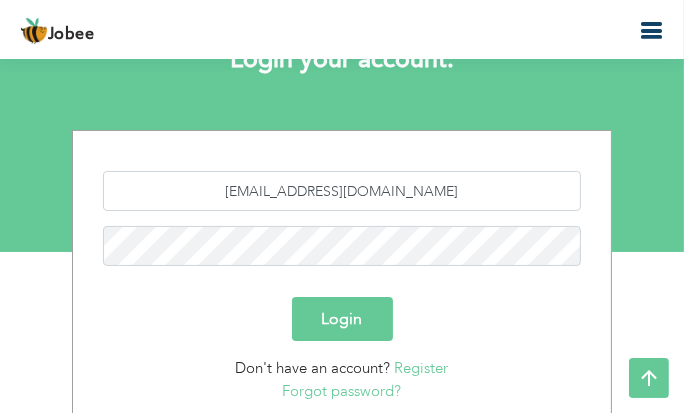 click on "Login" at bounding box center [342, 319] 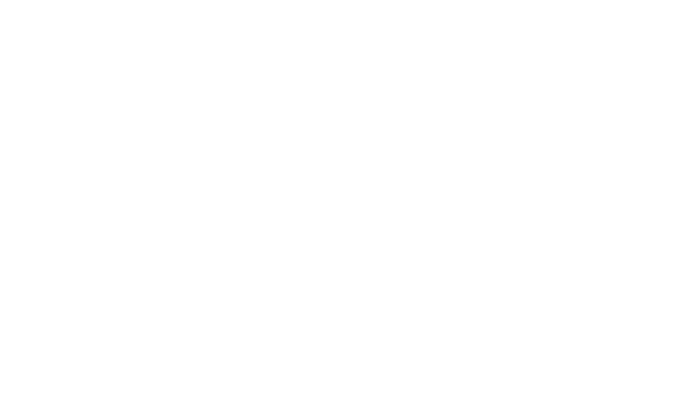 scroll, scrollTop: 0, scrollLeft: 0, axis: both 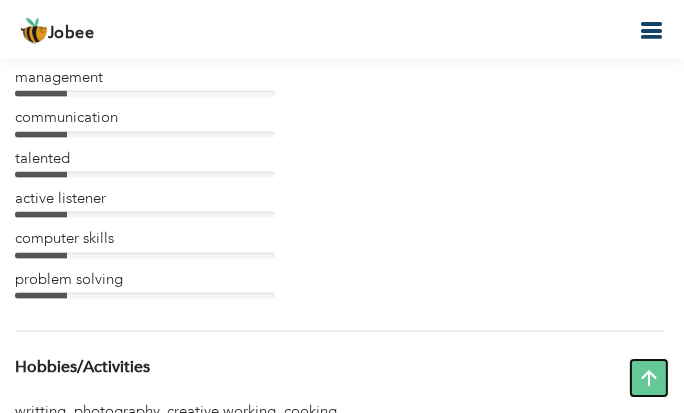 click at bounding box center (649, 378) 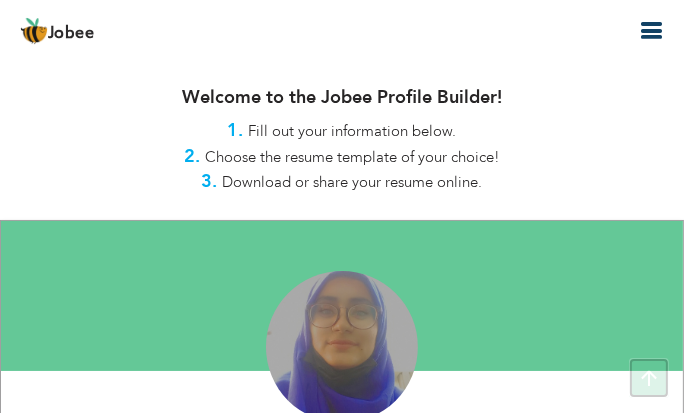 scroll, scrollTop: 0, scrollLeft: 0, axis: both 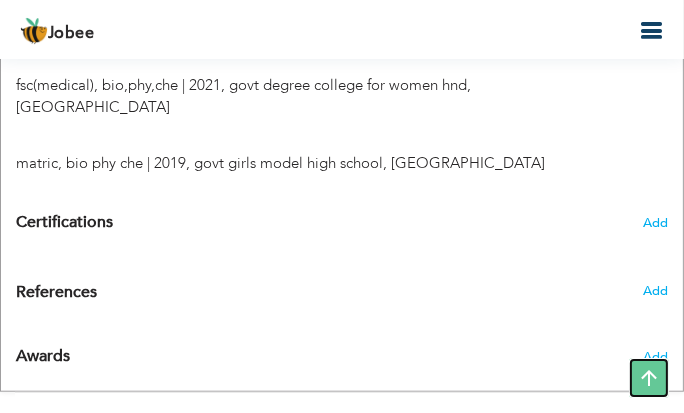 click at bounding box center (649, 378) 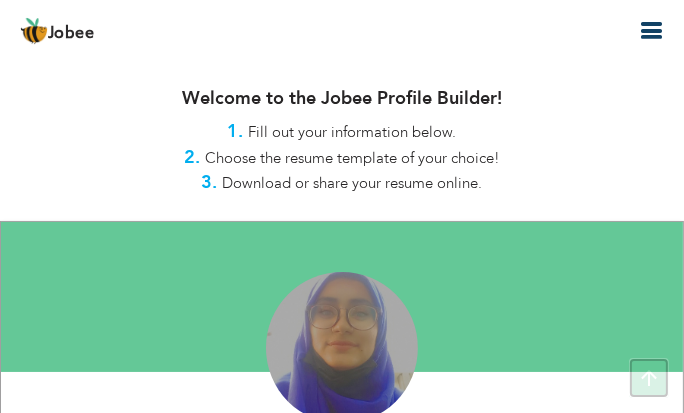 scroll, scrollTop: 0, scrollLeft: 0, axis: both 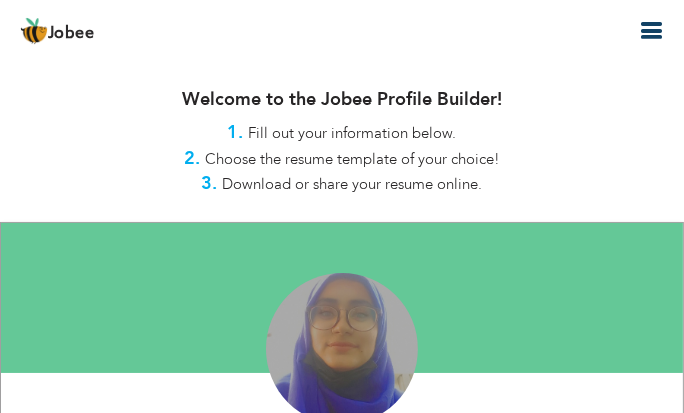 click on "Choose the resume template of your choice!" at bounding box center [352, 159] 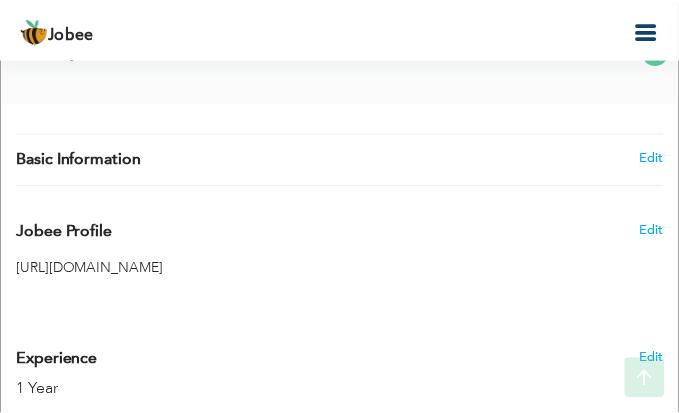 scroll, scrollTop: 686, scrollLeft: 0, axis: vertical 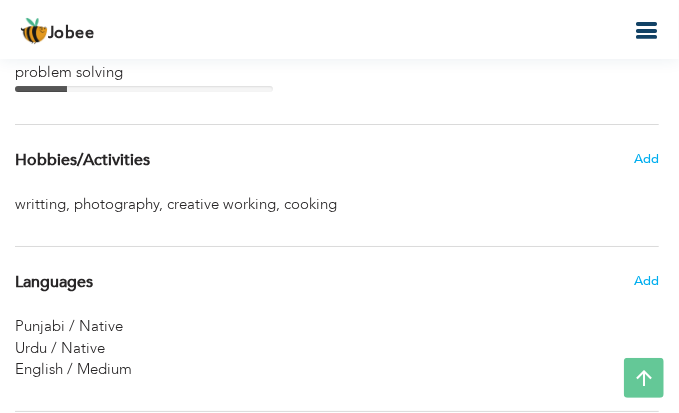 drag, startPoint x: 677, startPoint y: 344, endPoint x: 687, endPoint y: 349, distance: 11.18034 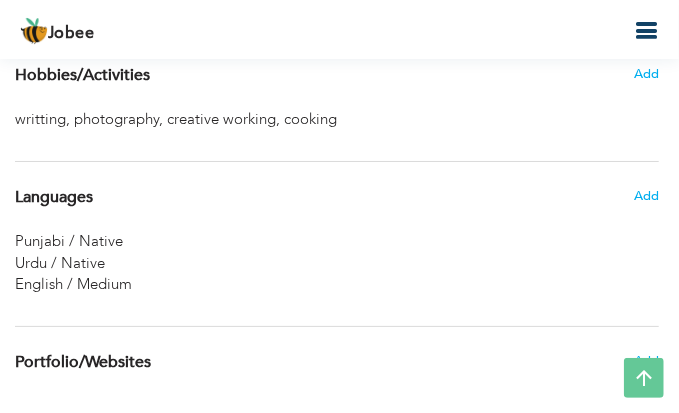 scroll, scrollTop: 2156, scrollLeft: 0, axis: vertical 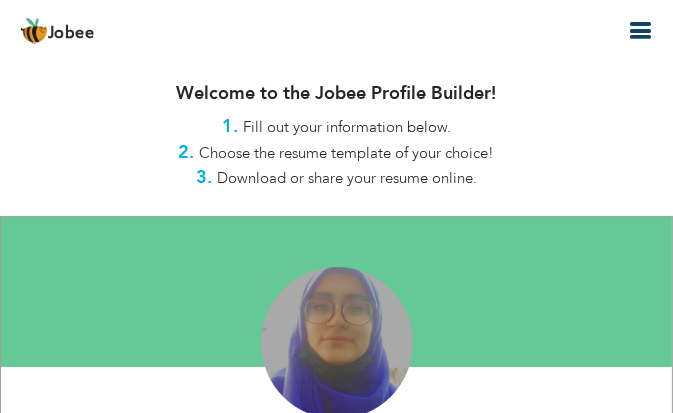 click on "Jobee
Profile
Resume Templates
Resume Templates
Cover Letters
About
My Resume
Welcome
Settings
Log off
Resume Created" at bounding box center [336, 29] 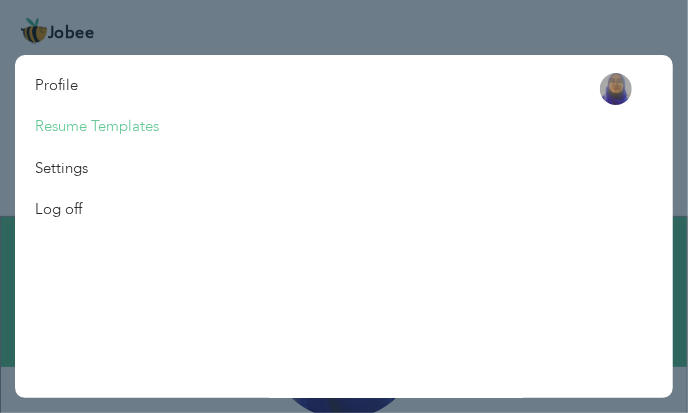 click on "Resume Templates" at bounding box center [97, 126] 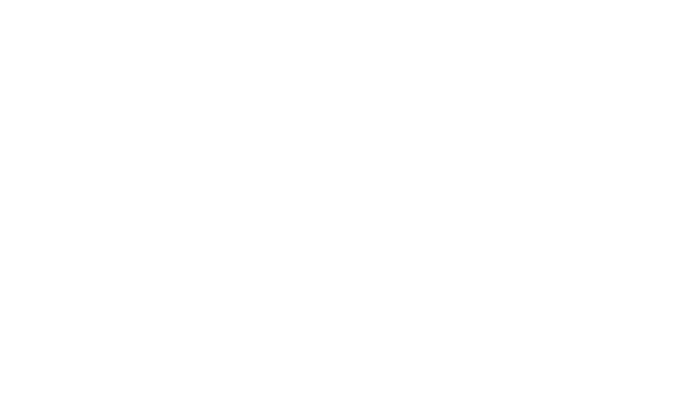 scroll, scrollTop: 0, scrollLeft: 0, axis: both 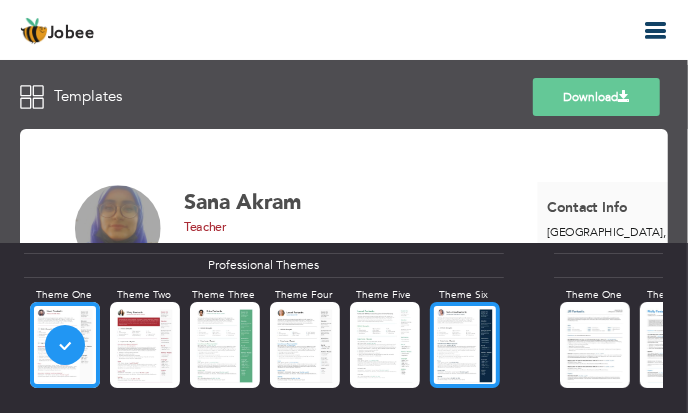 click at bounding box center (465, 344) 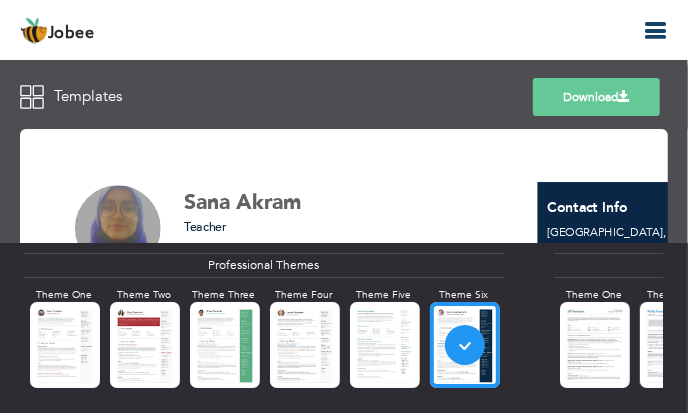 click on "Download" at bounding box center (596, 97) 